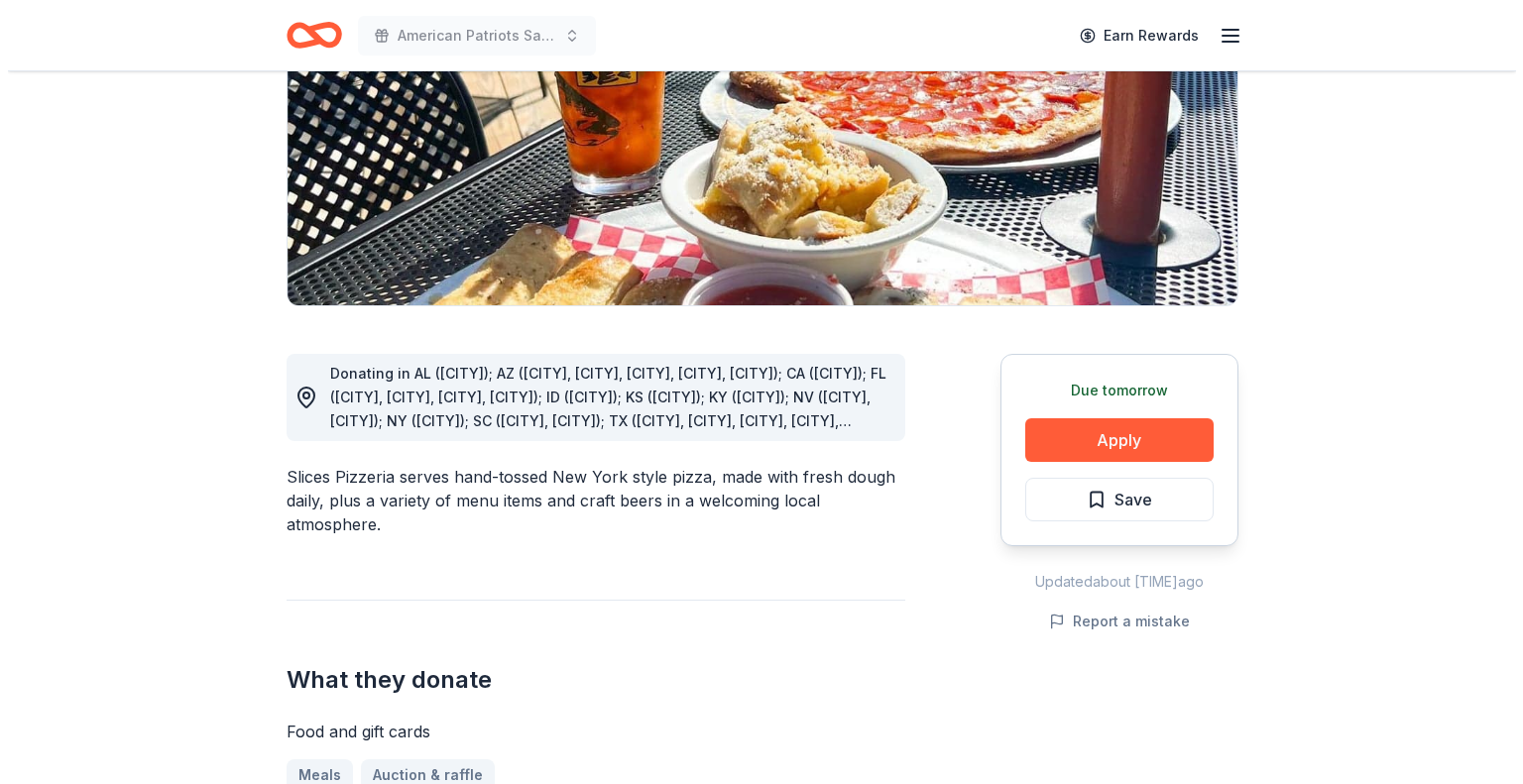 scroll, scrollTop: 297, scrollLeft: 0, axis: vertical 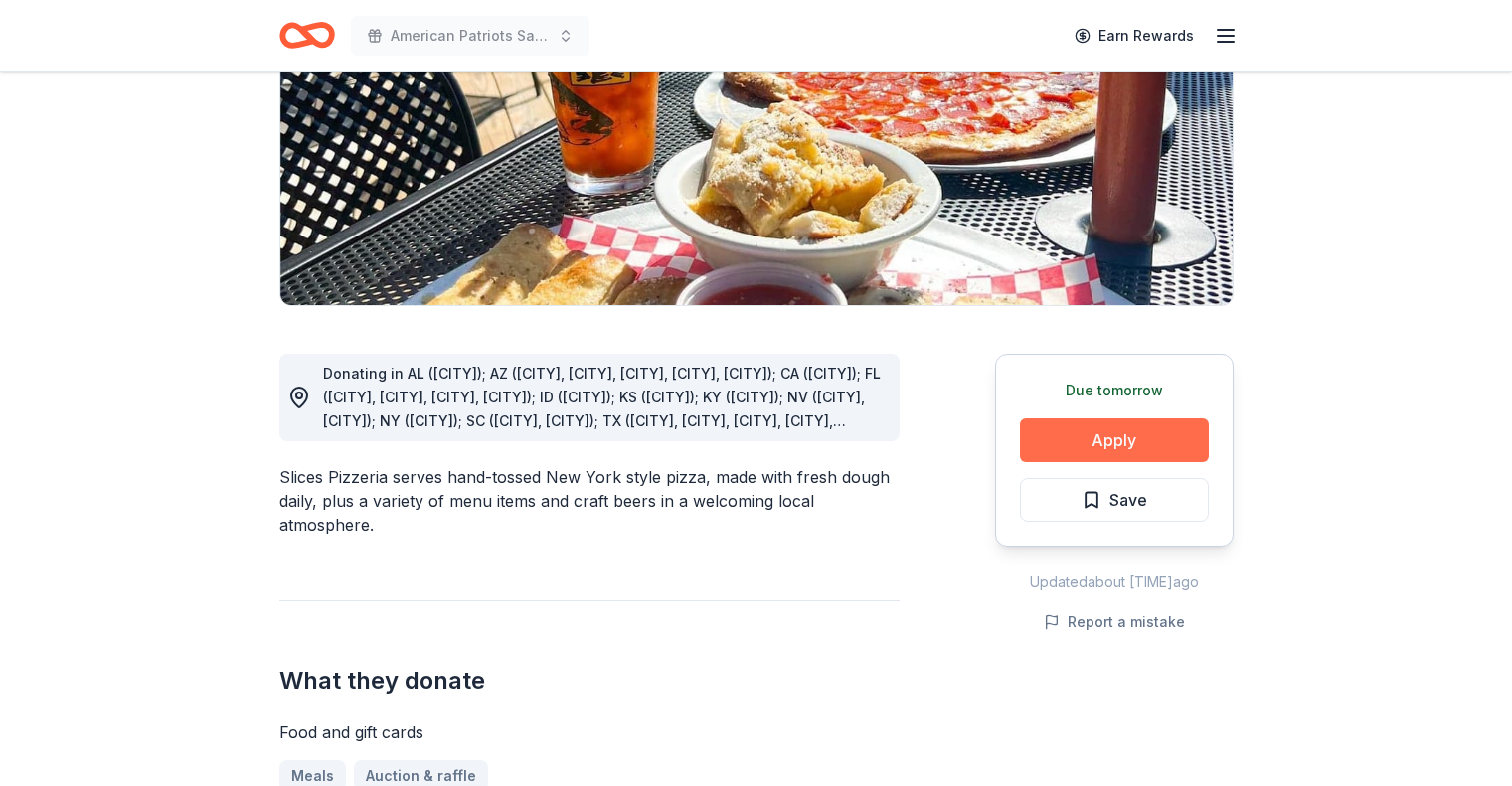 click on "Apply" at bounding box center (1114, 440) 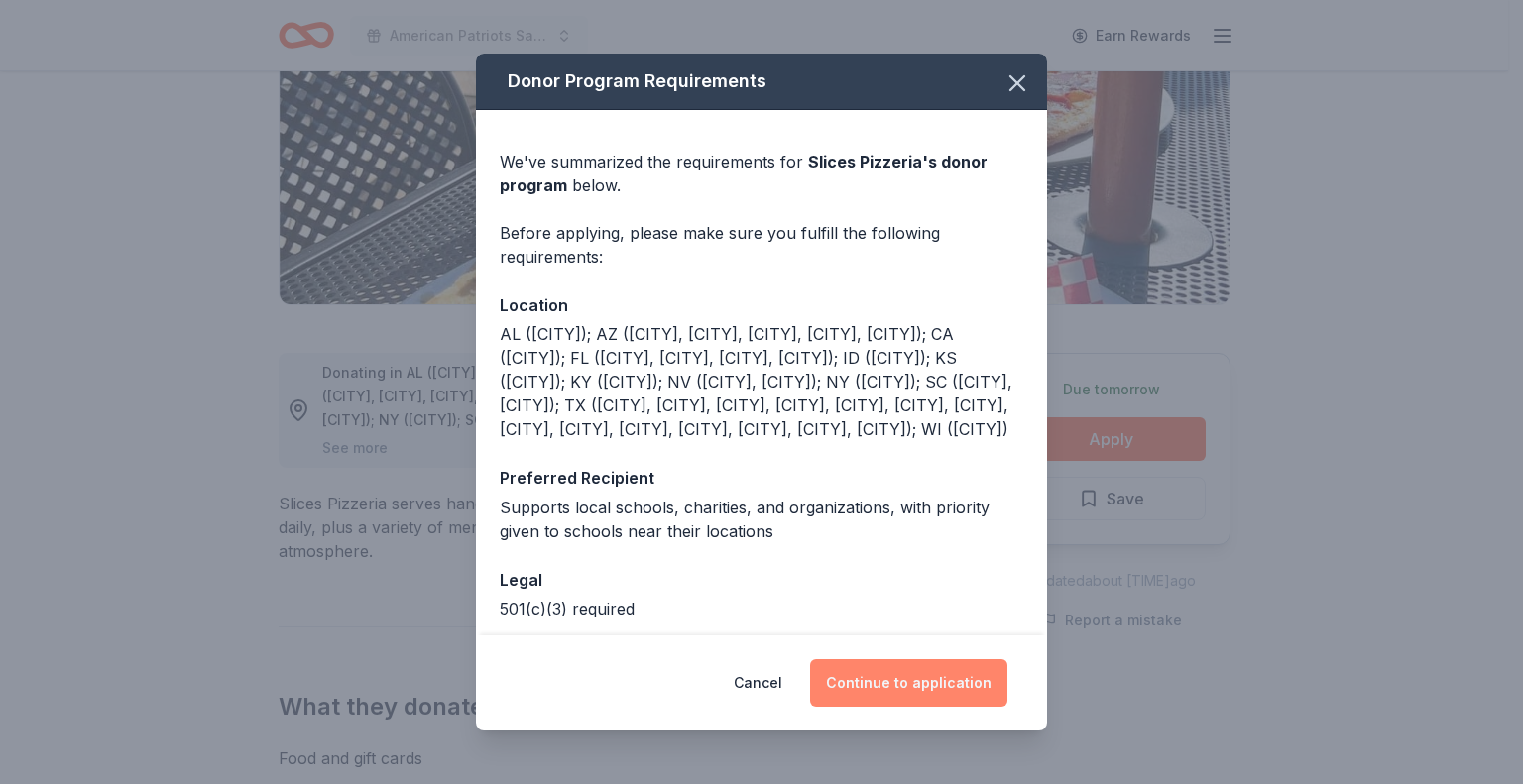 click on "Continue to application" at bounding box center [908, 683] 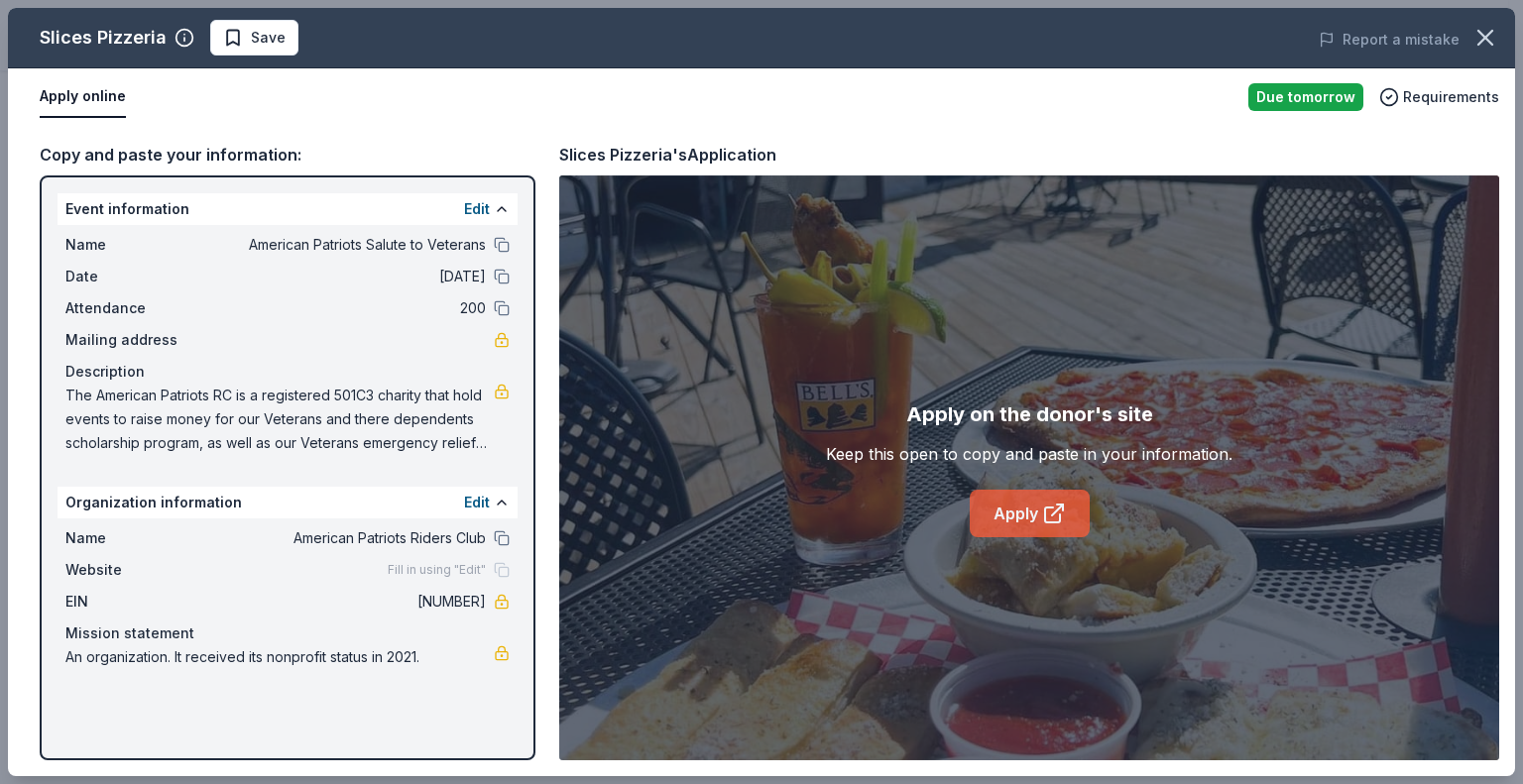 click on "Apply" at bounding box center (1029, 513) 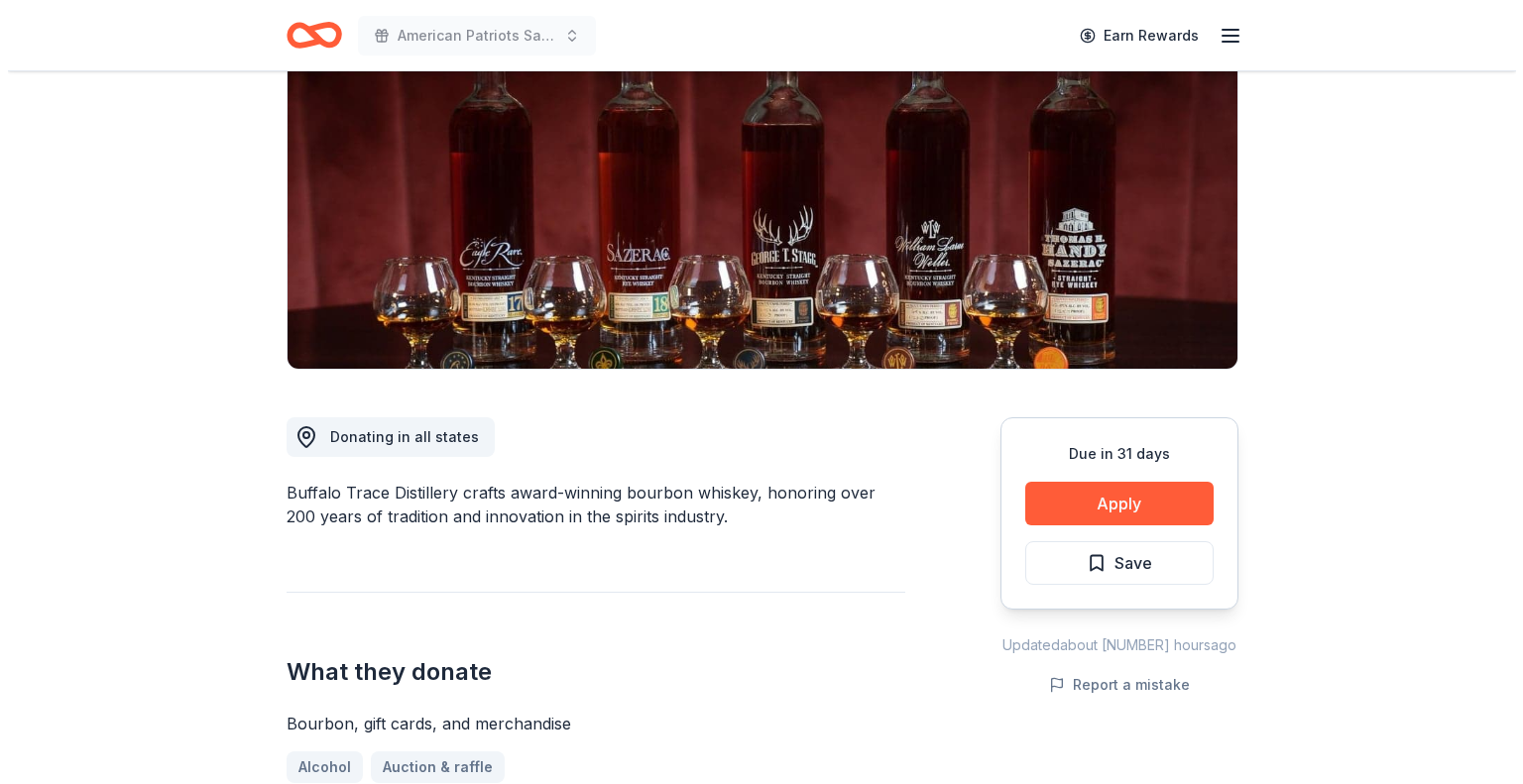 scroll, scrollTop: 297, scrollLeft: 0, axis: vertical 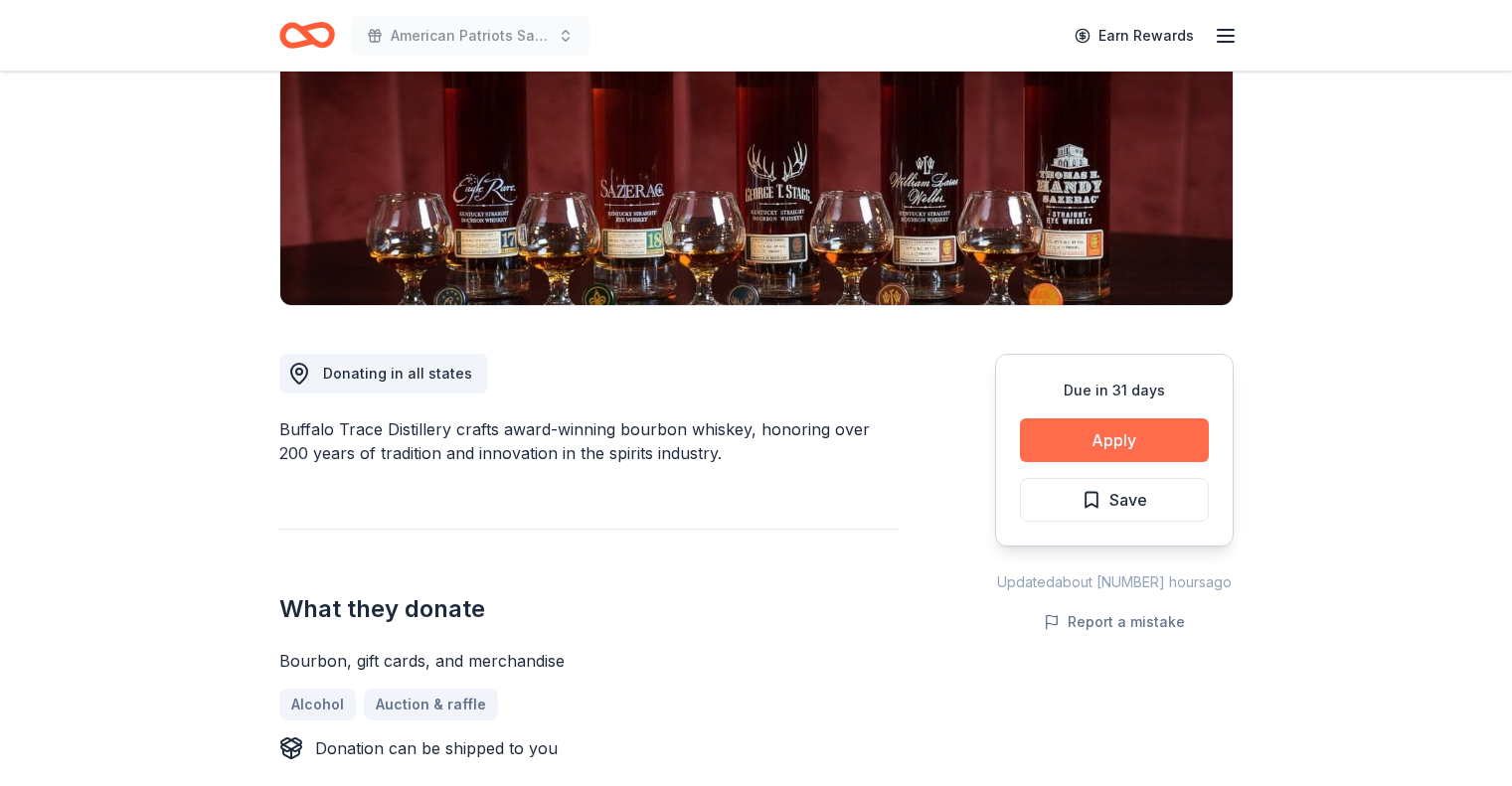 click on "Apply" at bounding box center [1114, 440] 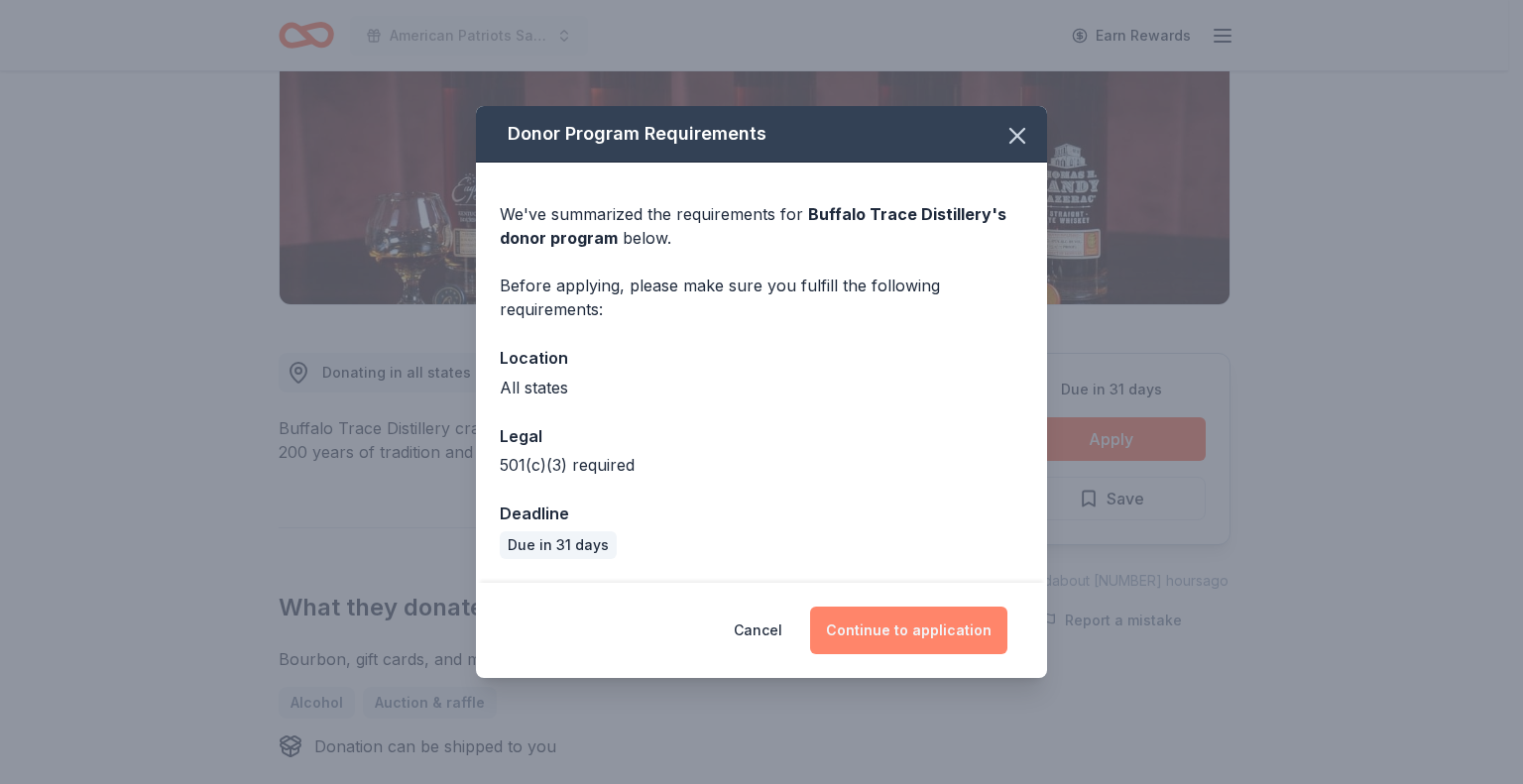 click on "Continue to application" at bounding box center [908, 630] 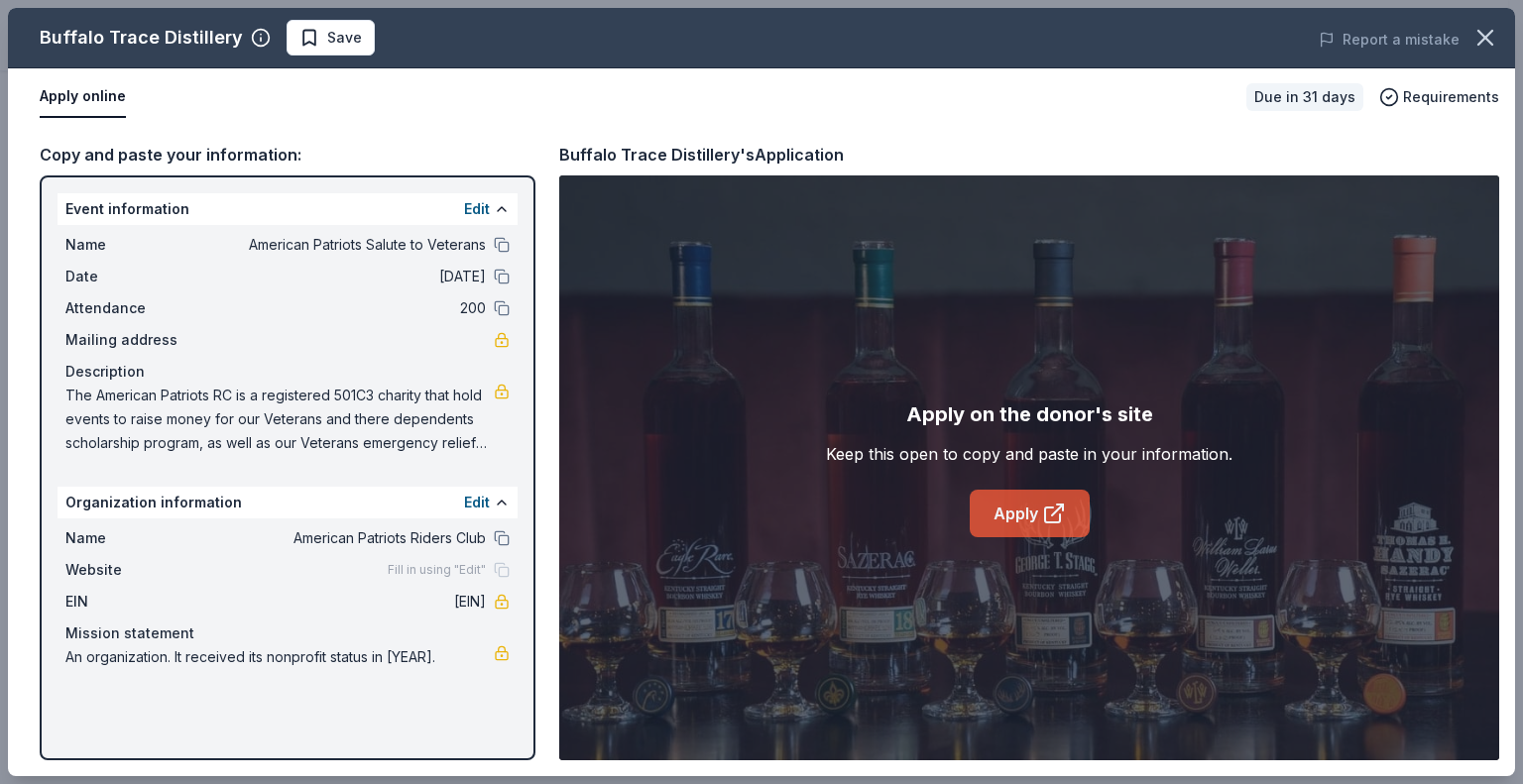 click on "Apply" at bounding box center (1029, 513) 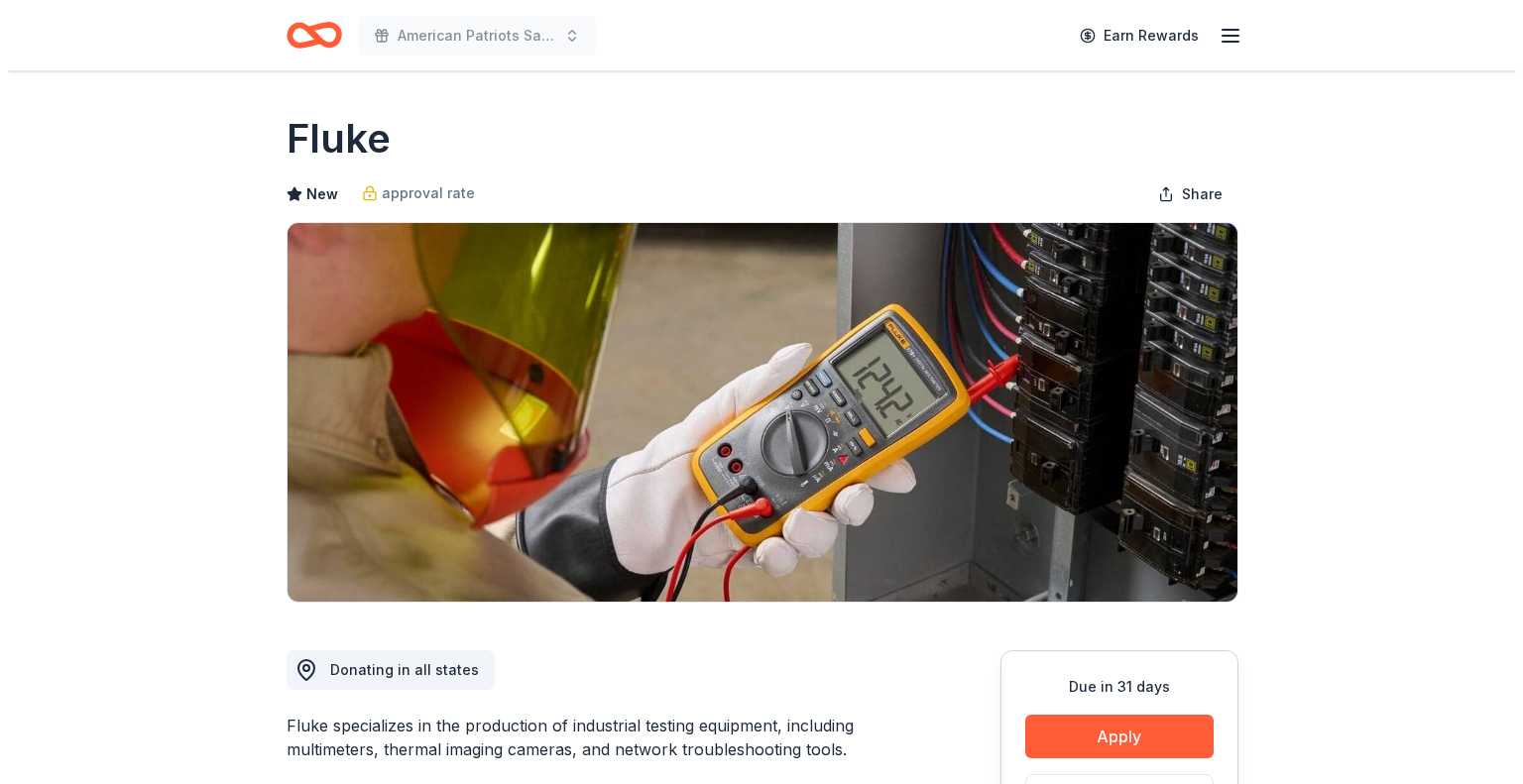 scroll, scrollTop: 198, scrollLeft: 0, axis: vertical 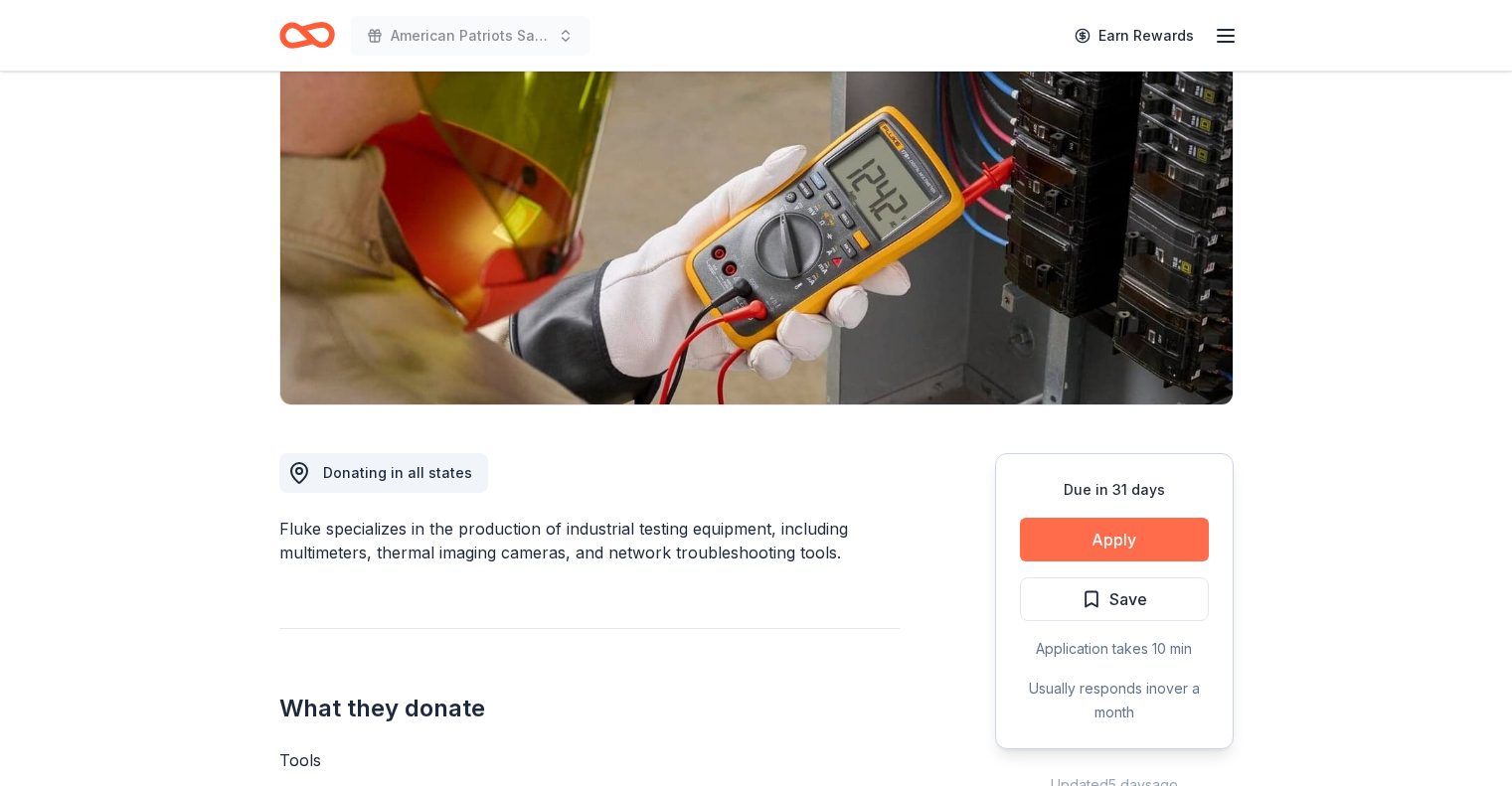 click on "Apply" at bounding box center (1114, 540) 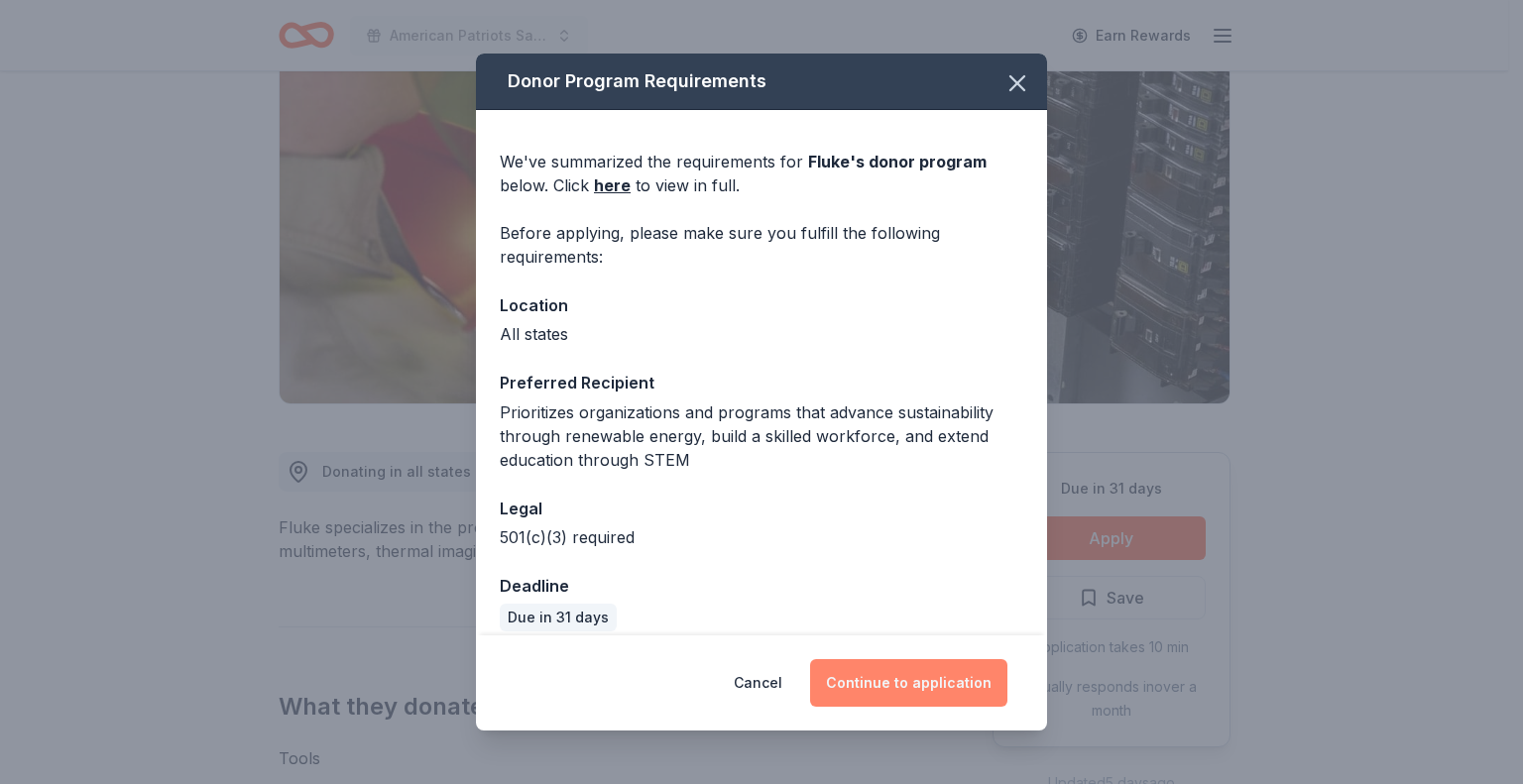 click on "Continue to application" at bounding box center [908, 683] 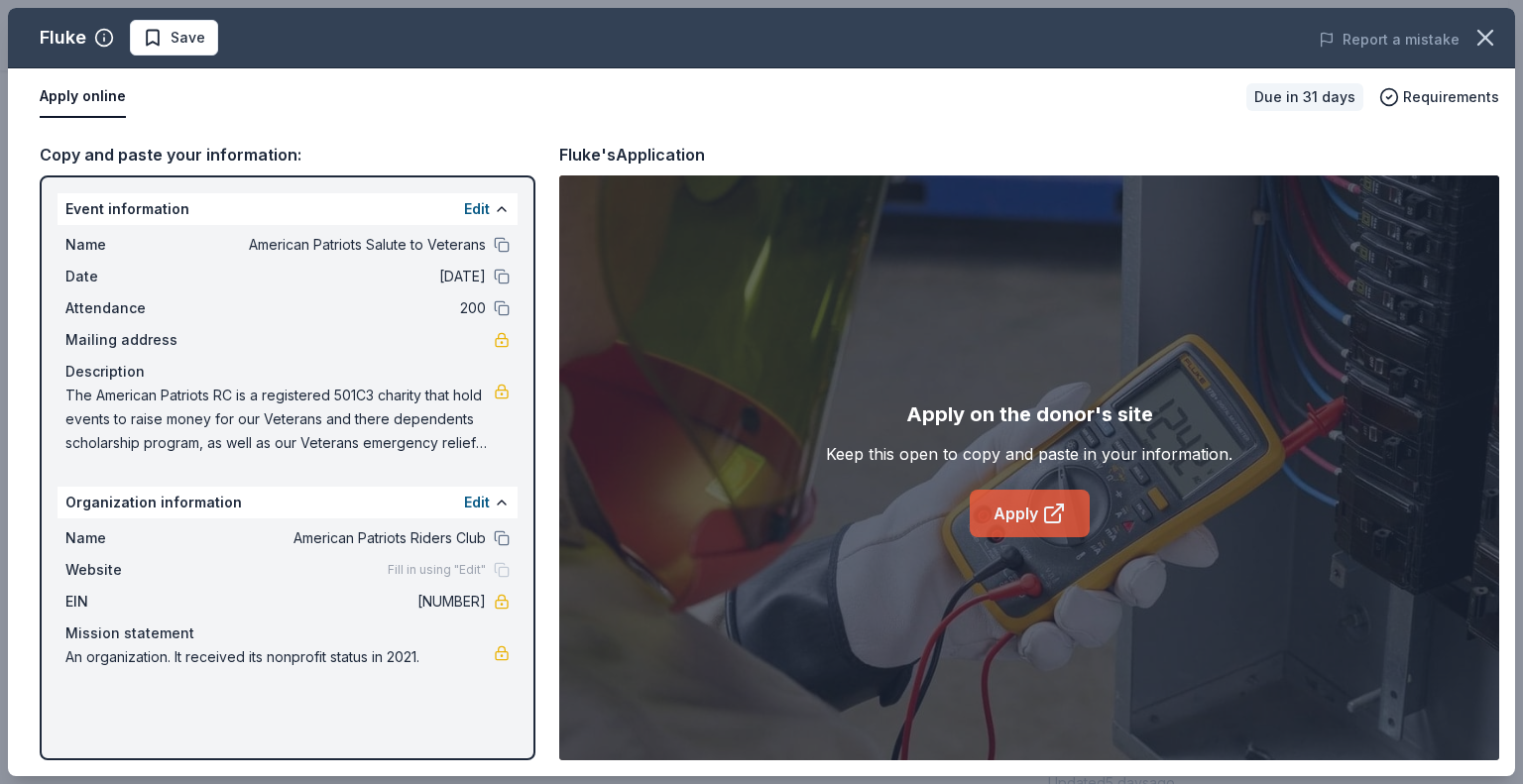 click 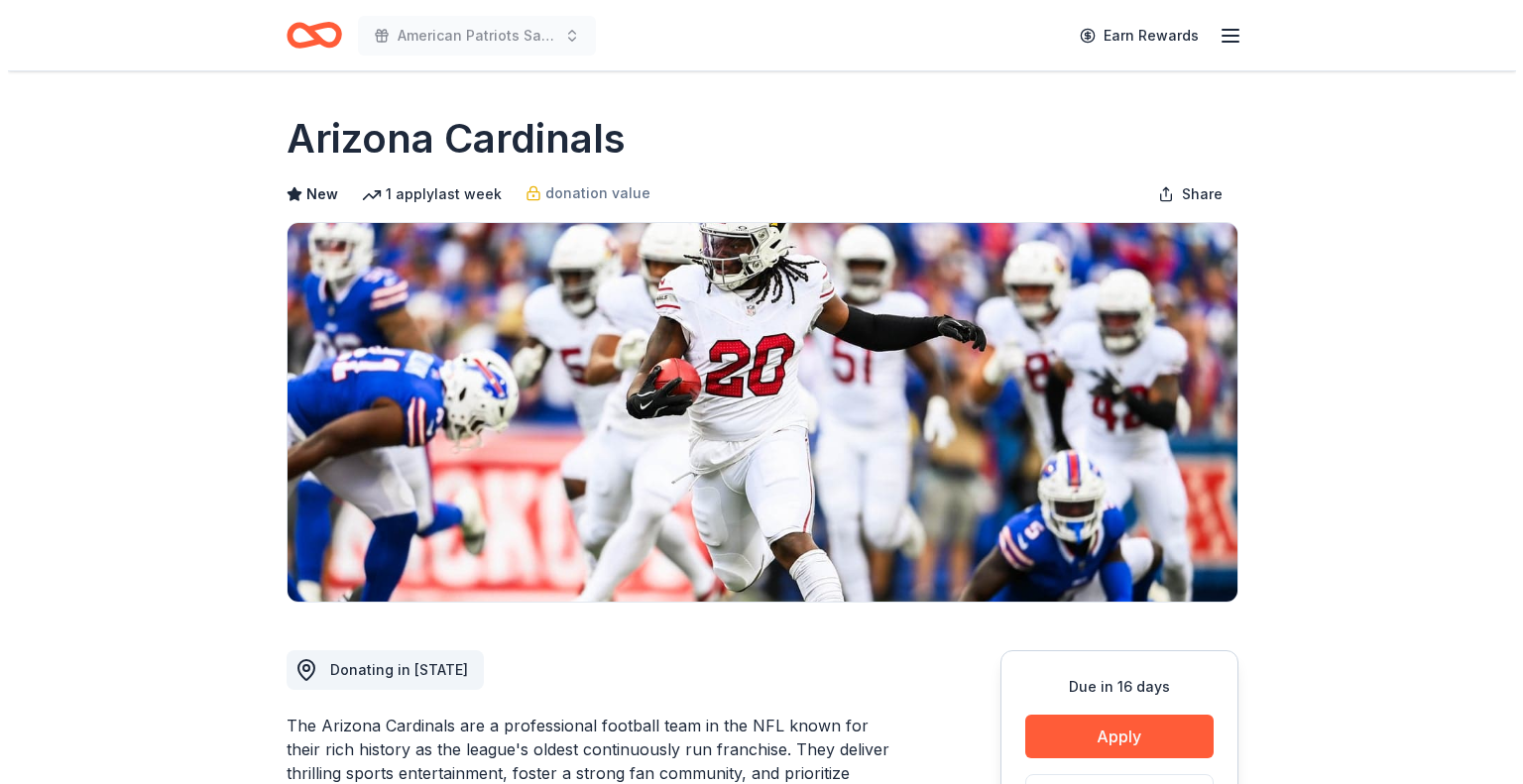 scroll, scrollTop: 297, scrollLeft: 0, axis: vertical 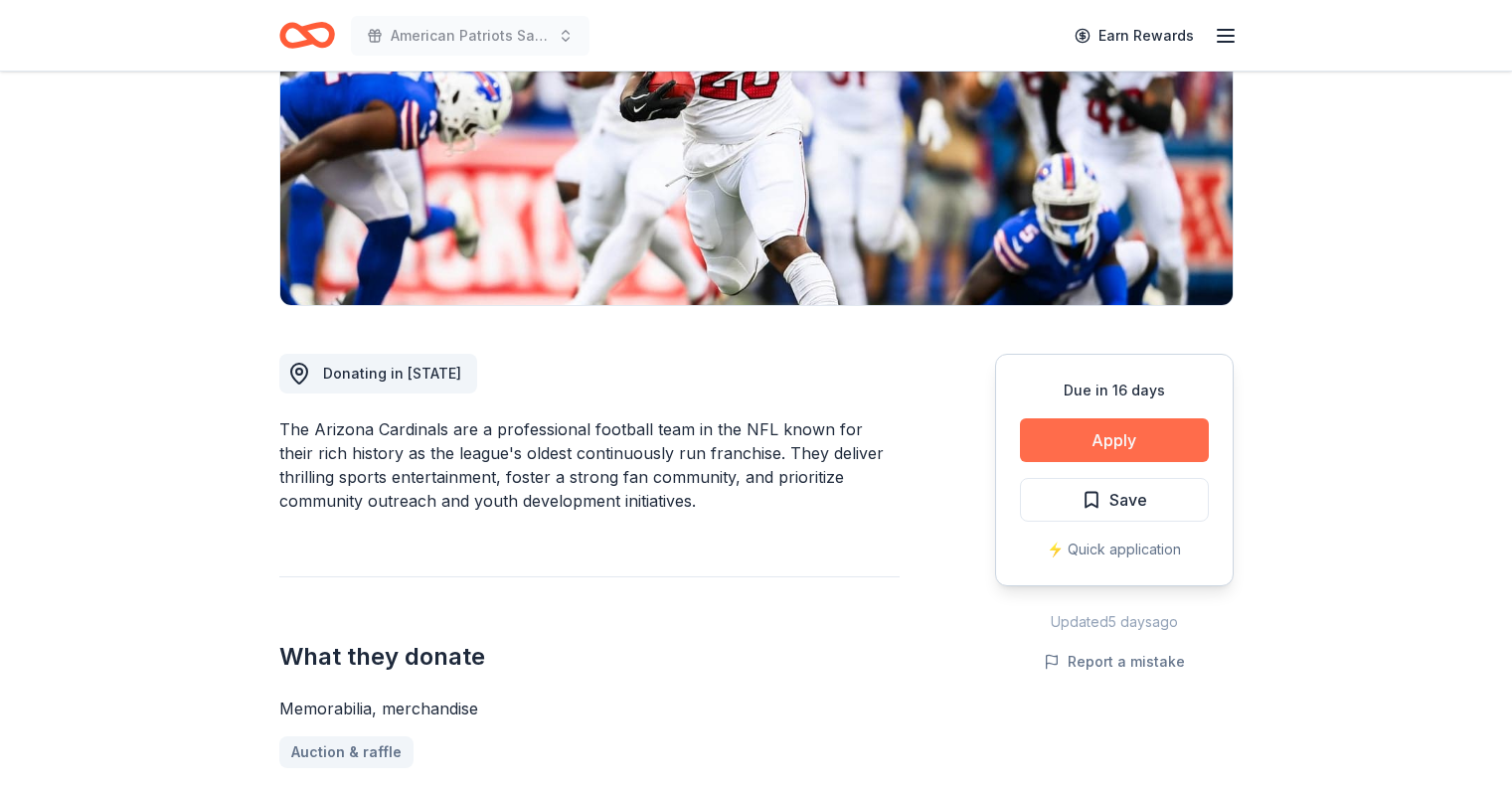 click on "Apply" at bounding box center (1114, 440) 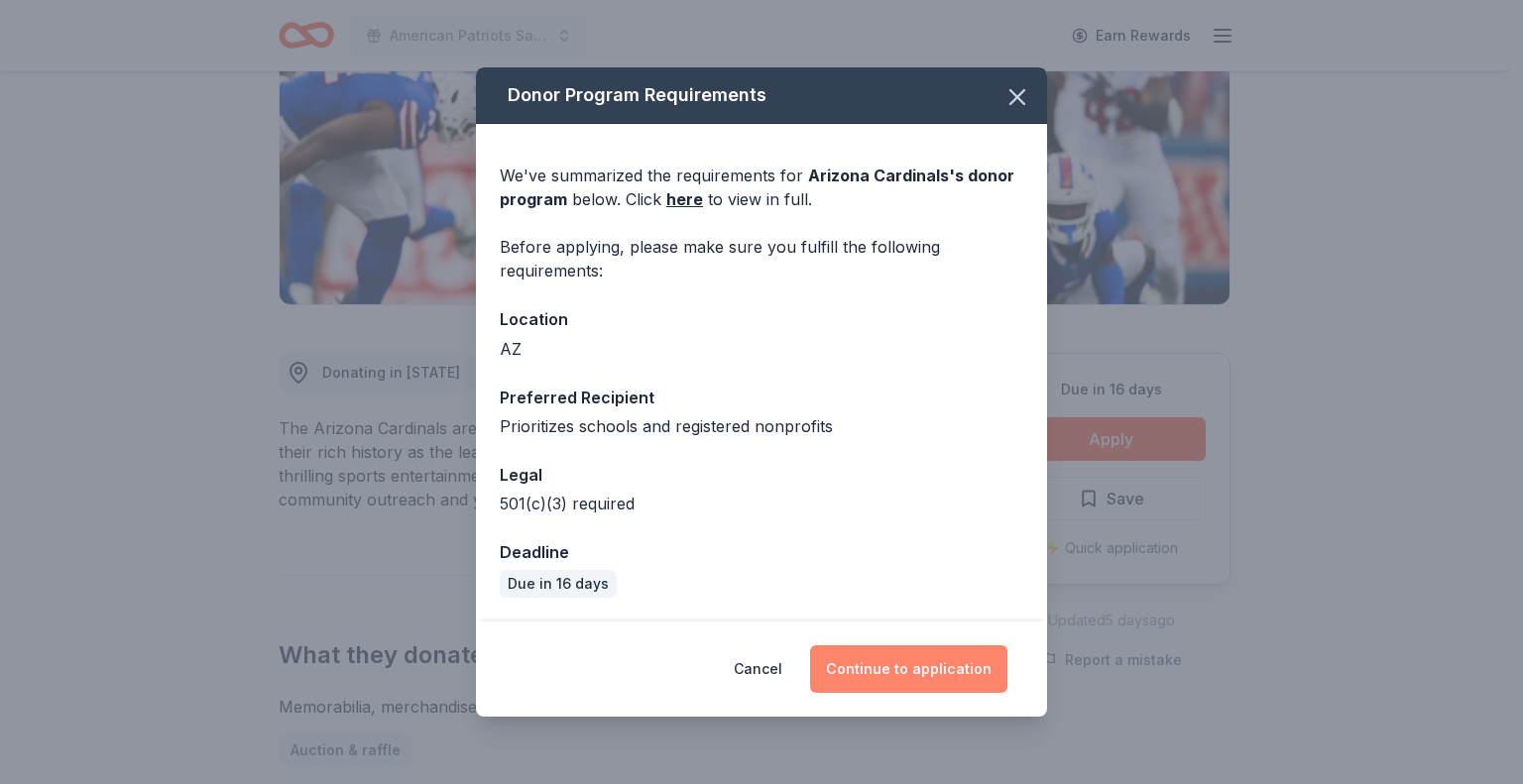 click on "Continue to application" at bounding box center [908, 669] 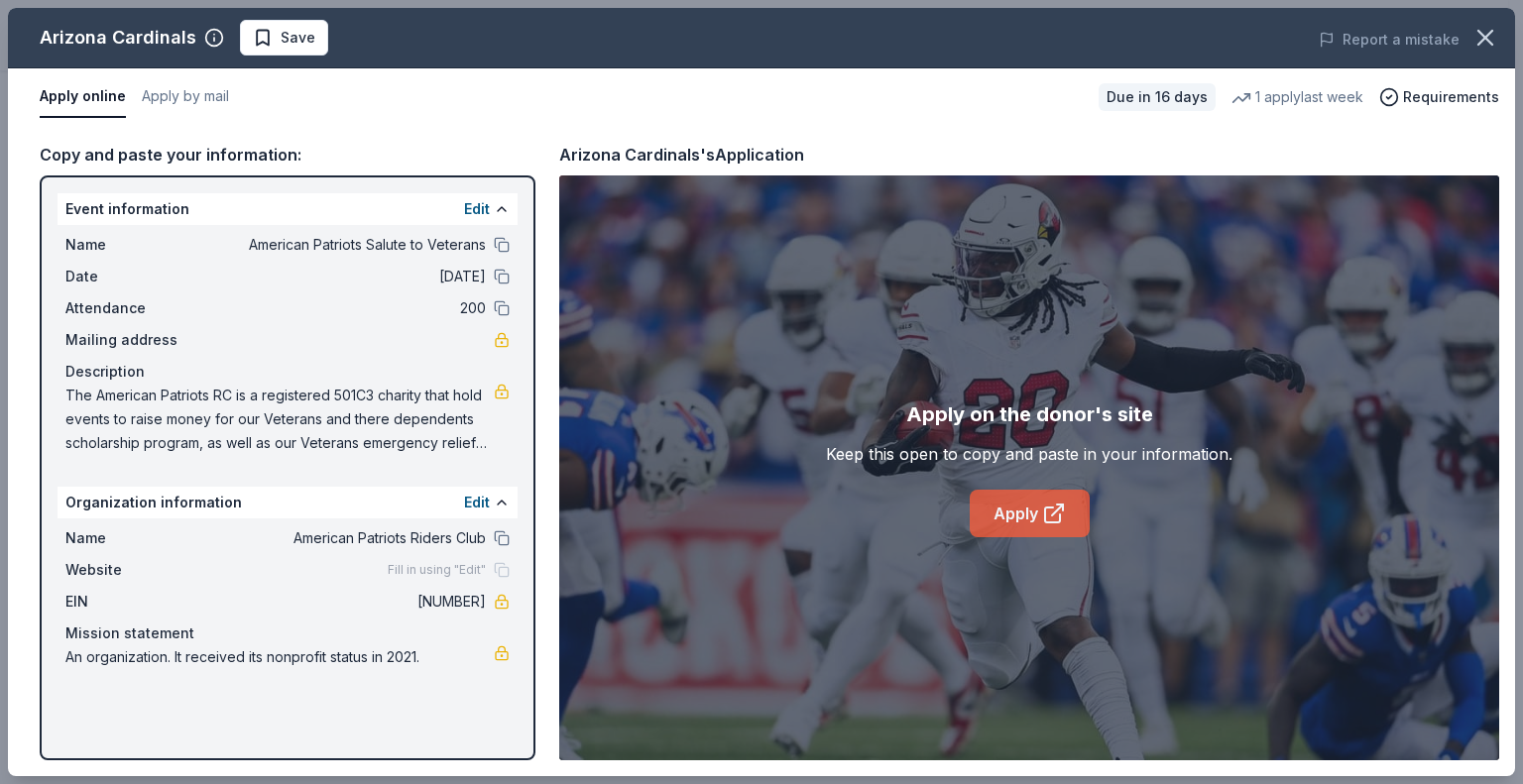 click on "Apply" at bounding box center [1029, 513] 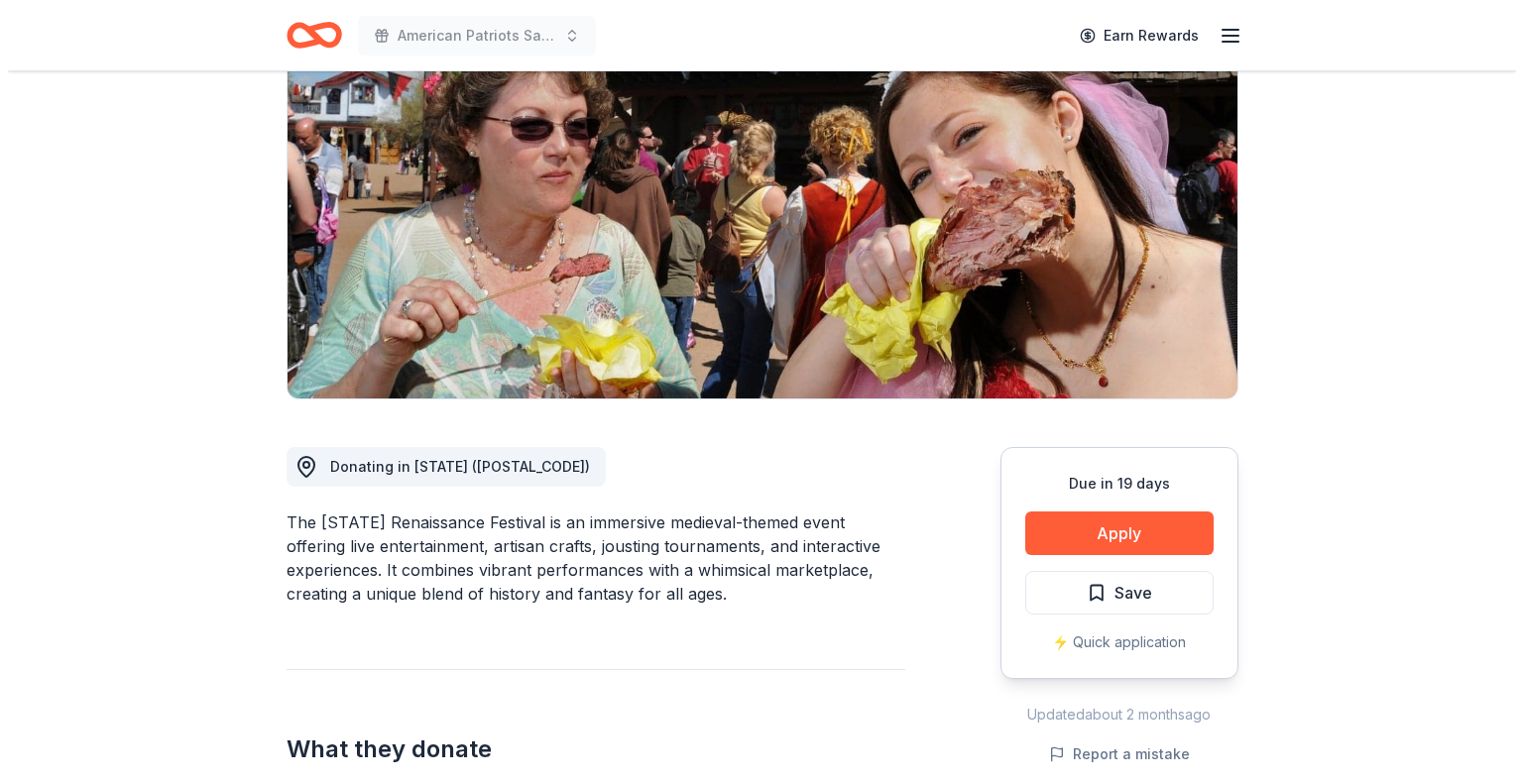 scroll, scrollTop: 297, scrollLeft: 0, axis: vertical 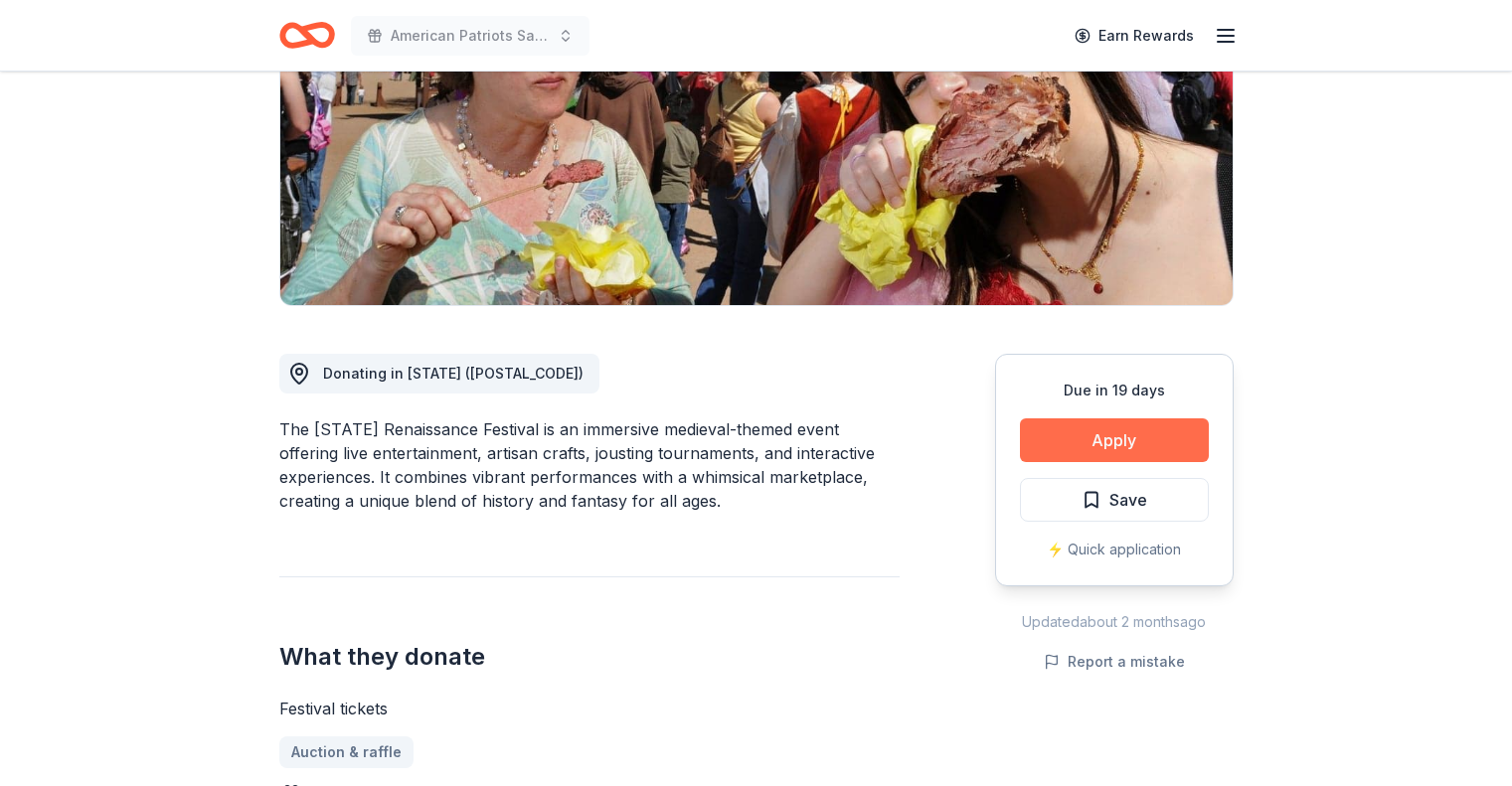 click on "Apply" at bounding box center [1114, 440] 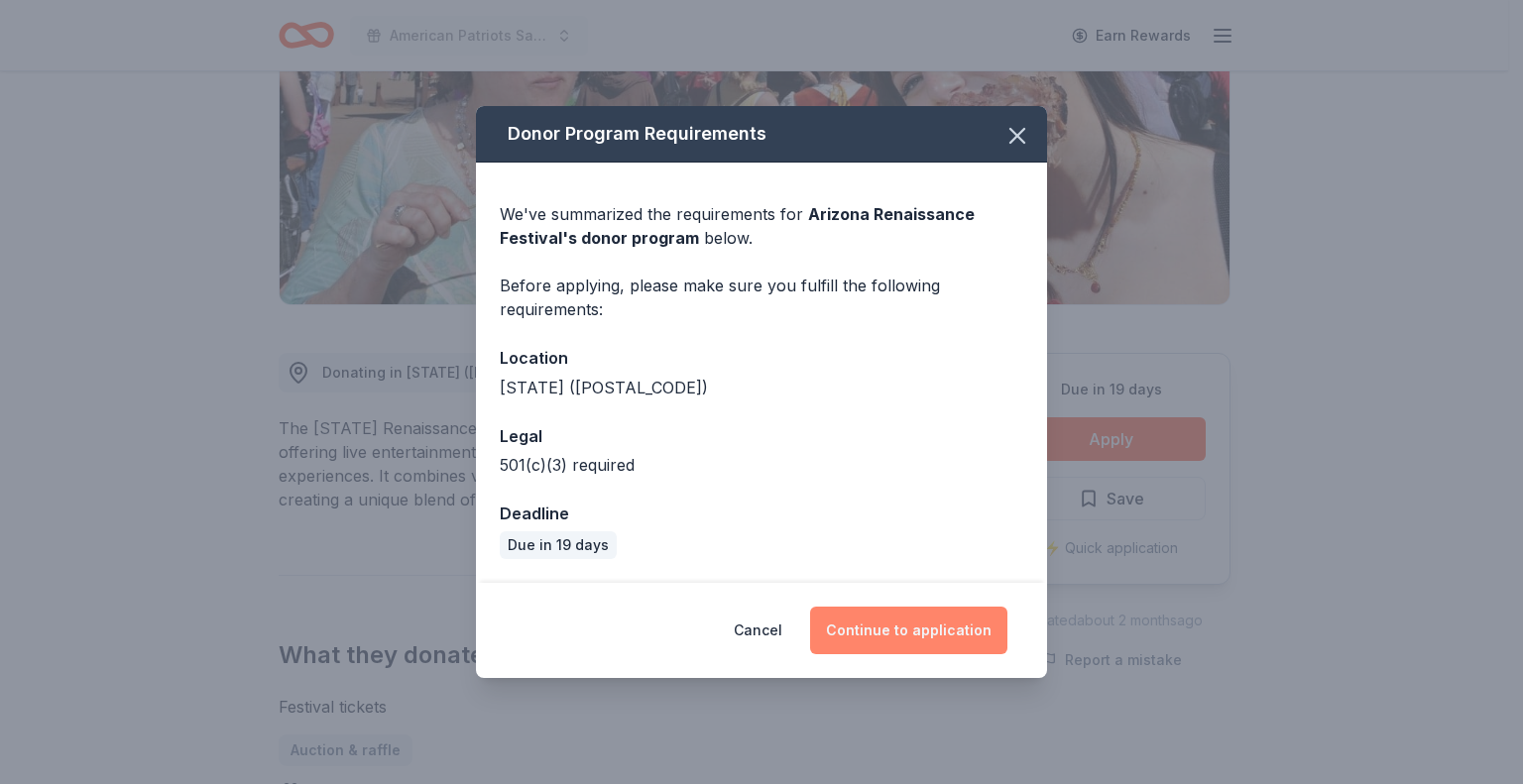 click on "Continue to application" at bounding box center [908, 630] 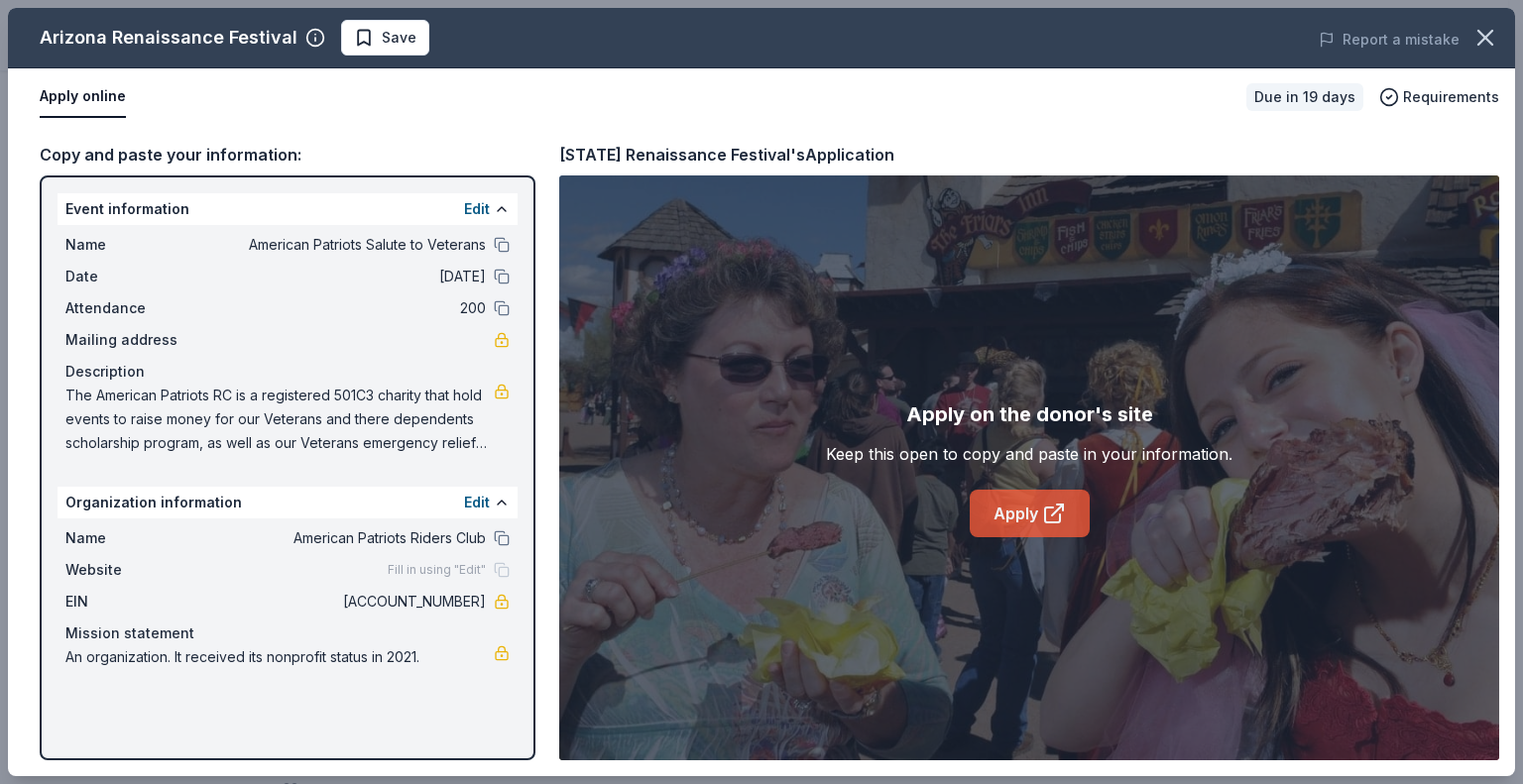 click on "Apply" at bounding box center [1029, 513] 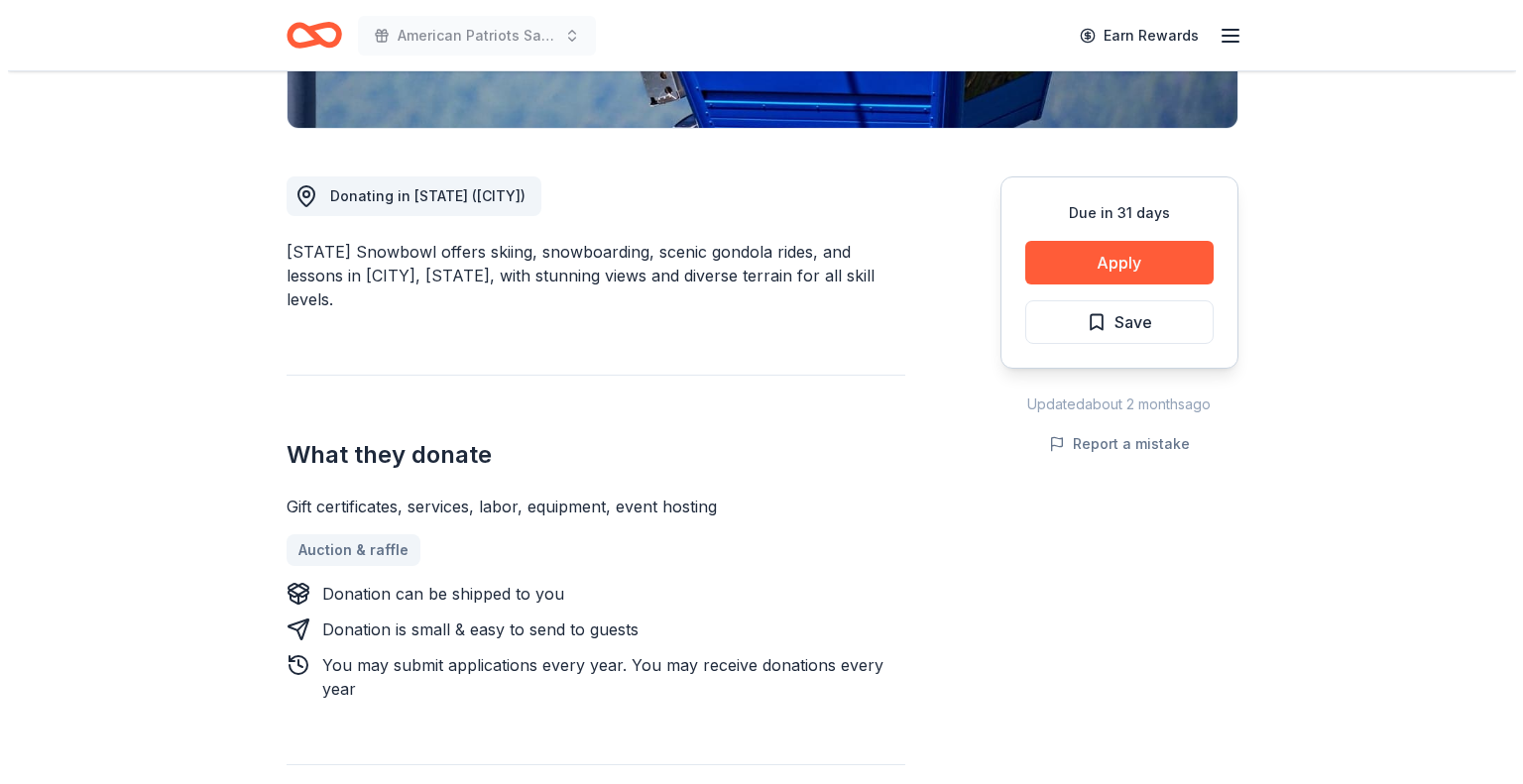 scroll, scrollTop: 496, scrollLeft: 0, axis: vertical 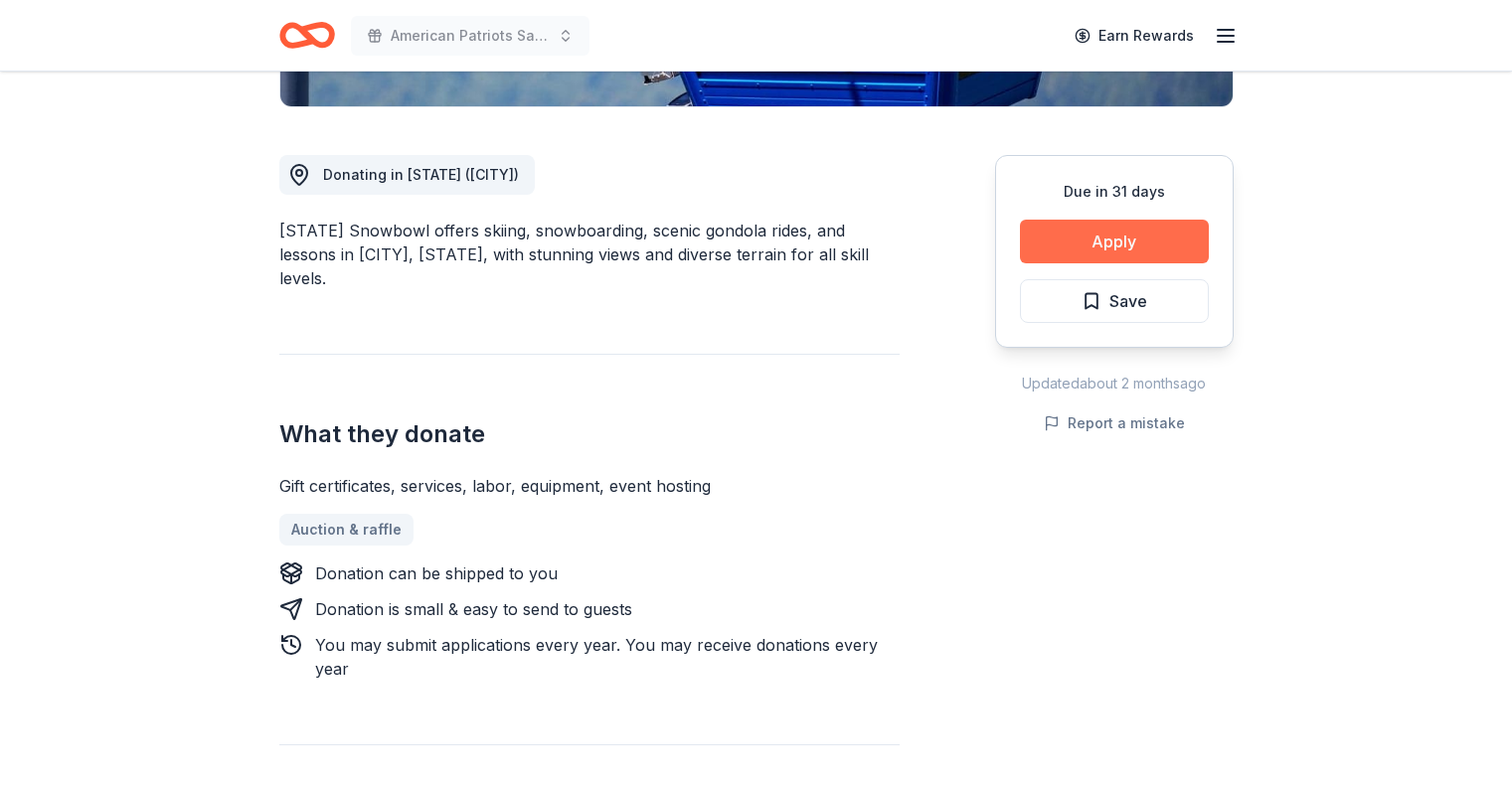 click on "Apply" at bounding box center (1114, 241) 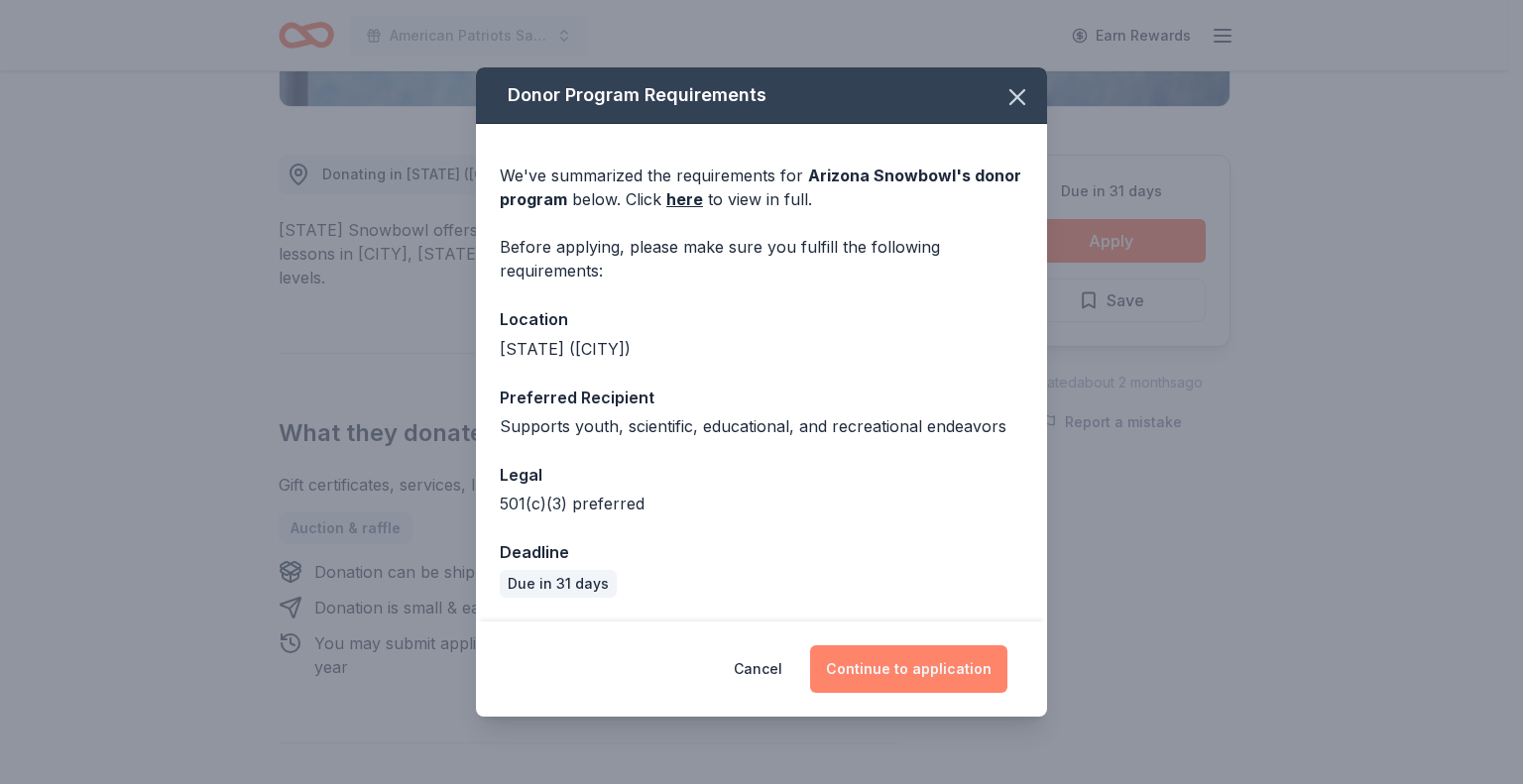 click on "Continue to application" at bounding box center (908, 669) 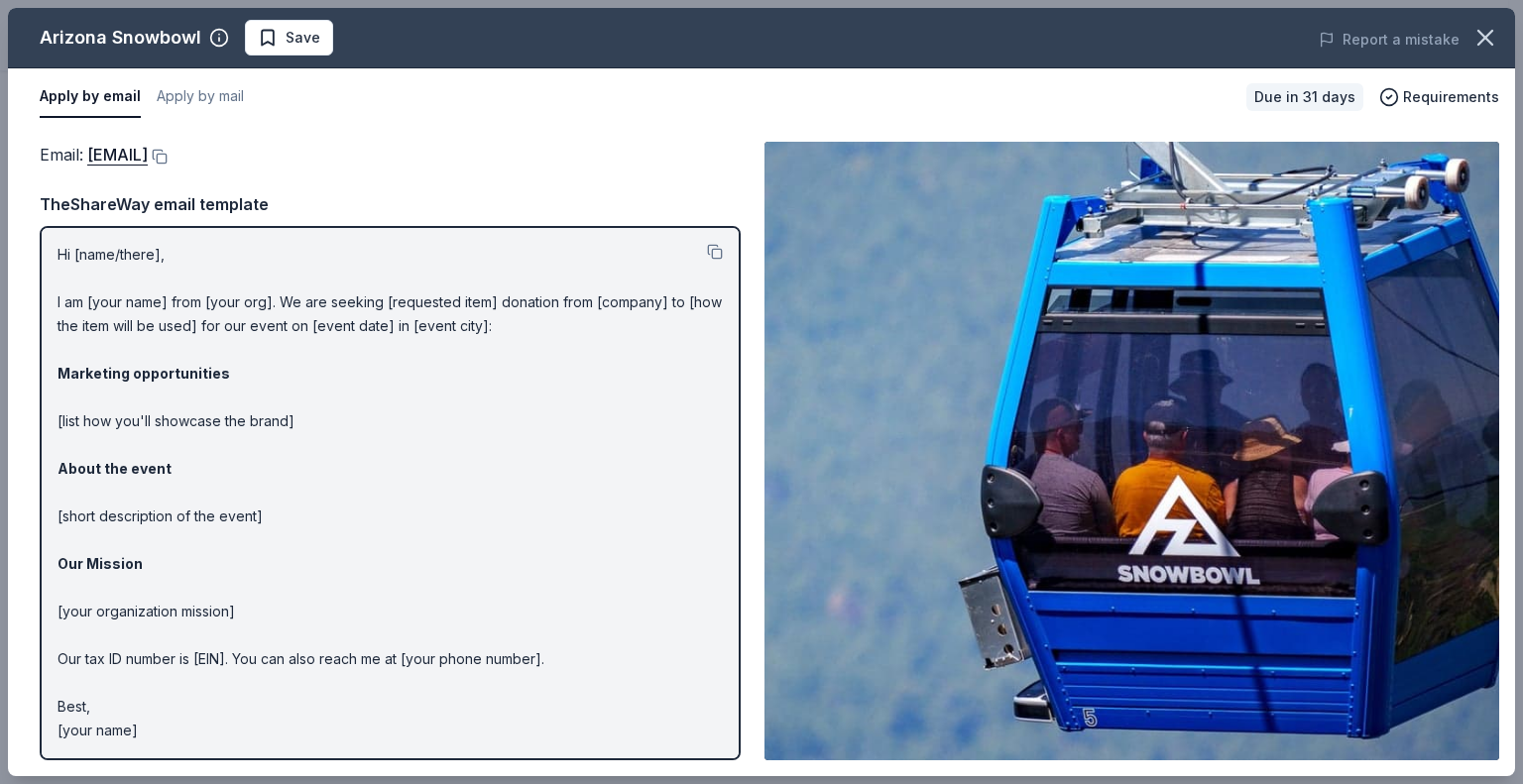 scroll, scrollTop: 0, scrollLeft: 0, axis: both 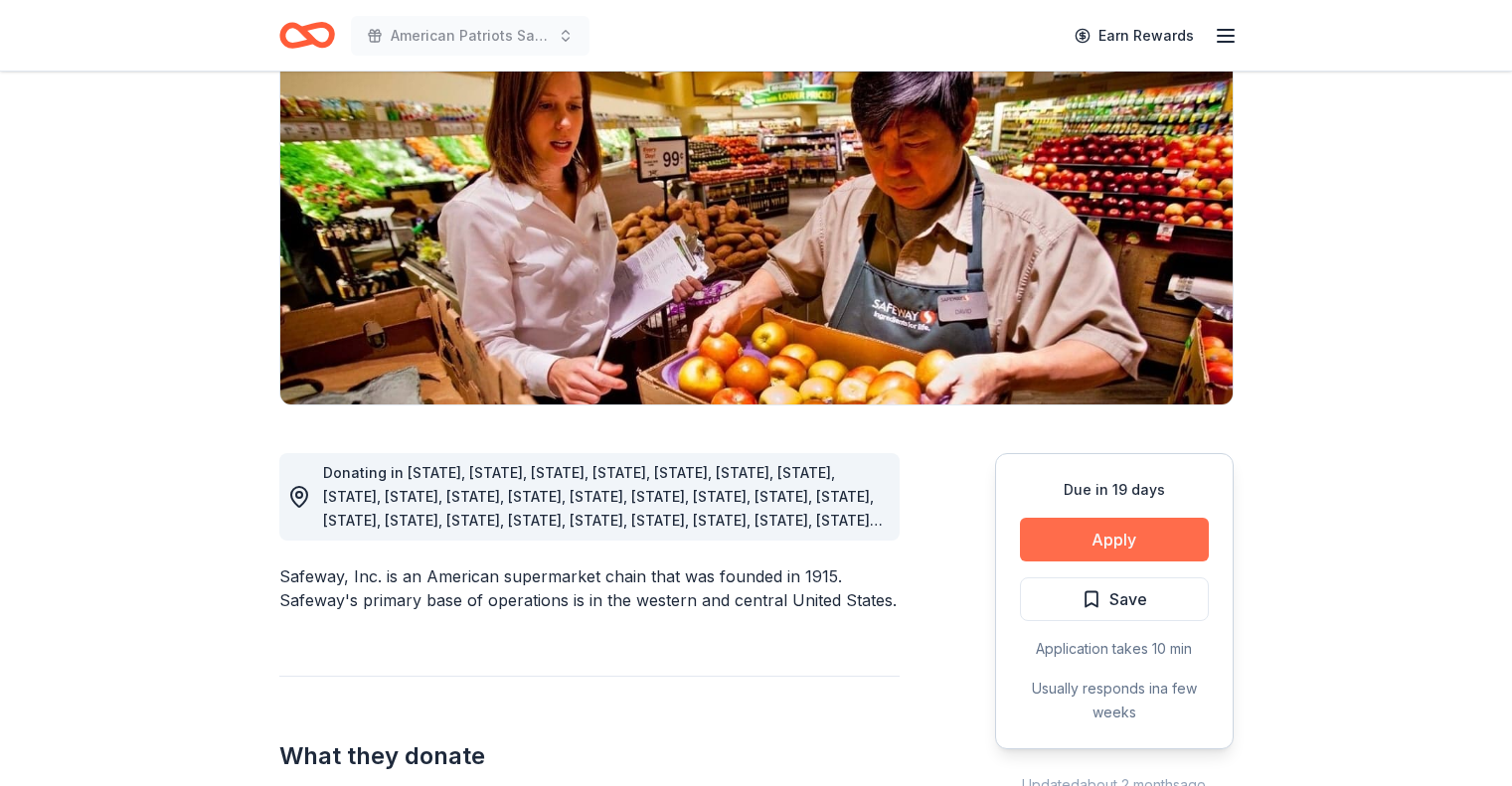 click on "Apply" at bounding box center (1114, 540) 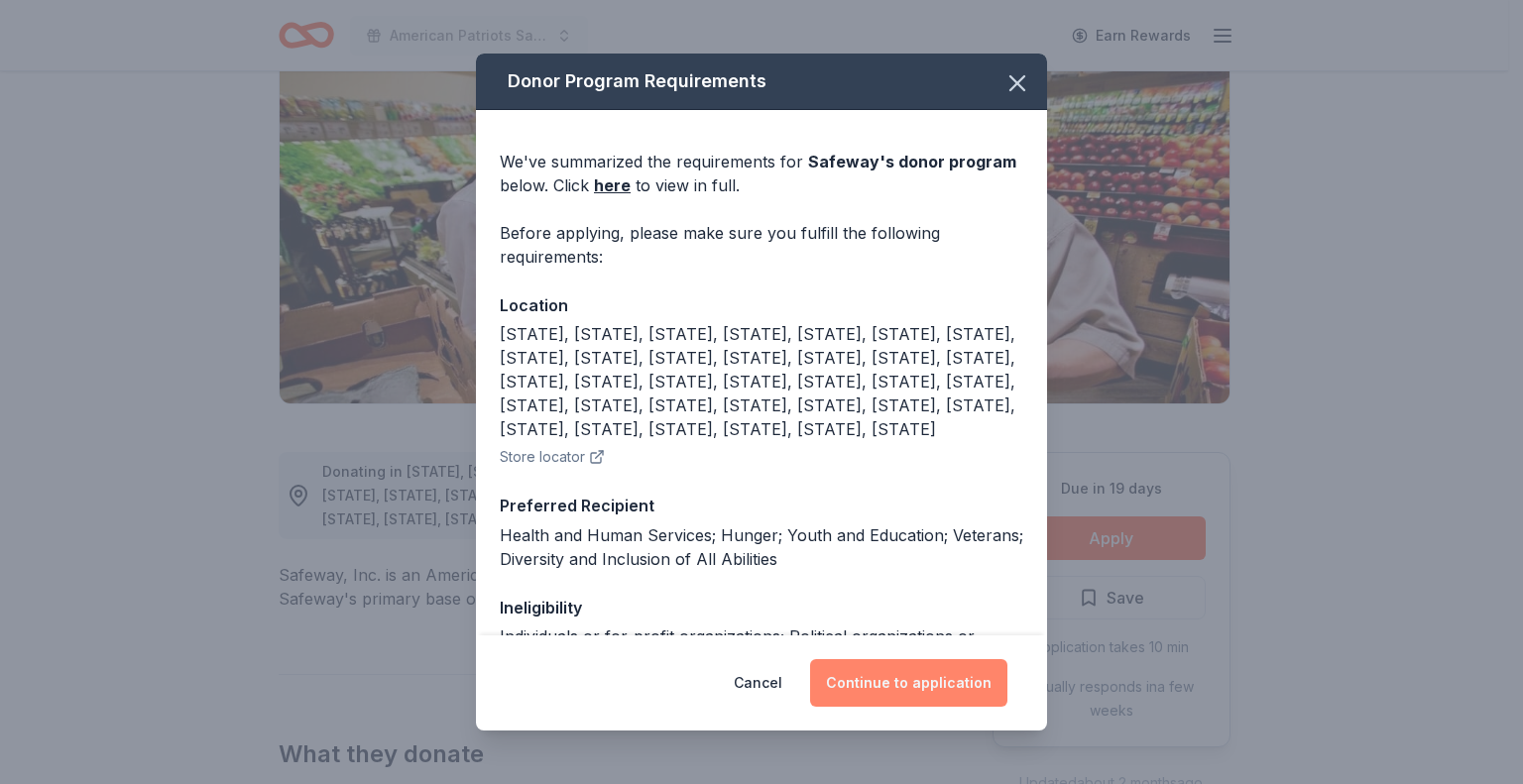 click on "Continue to application" at bounding box center (908, 683) 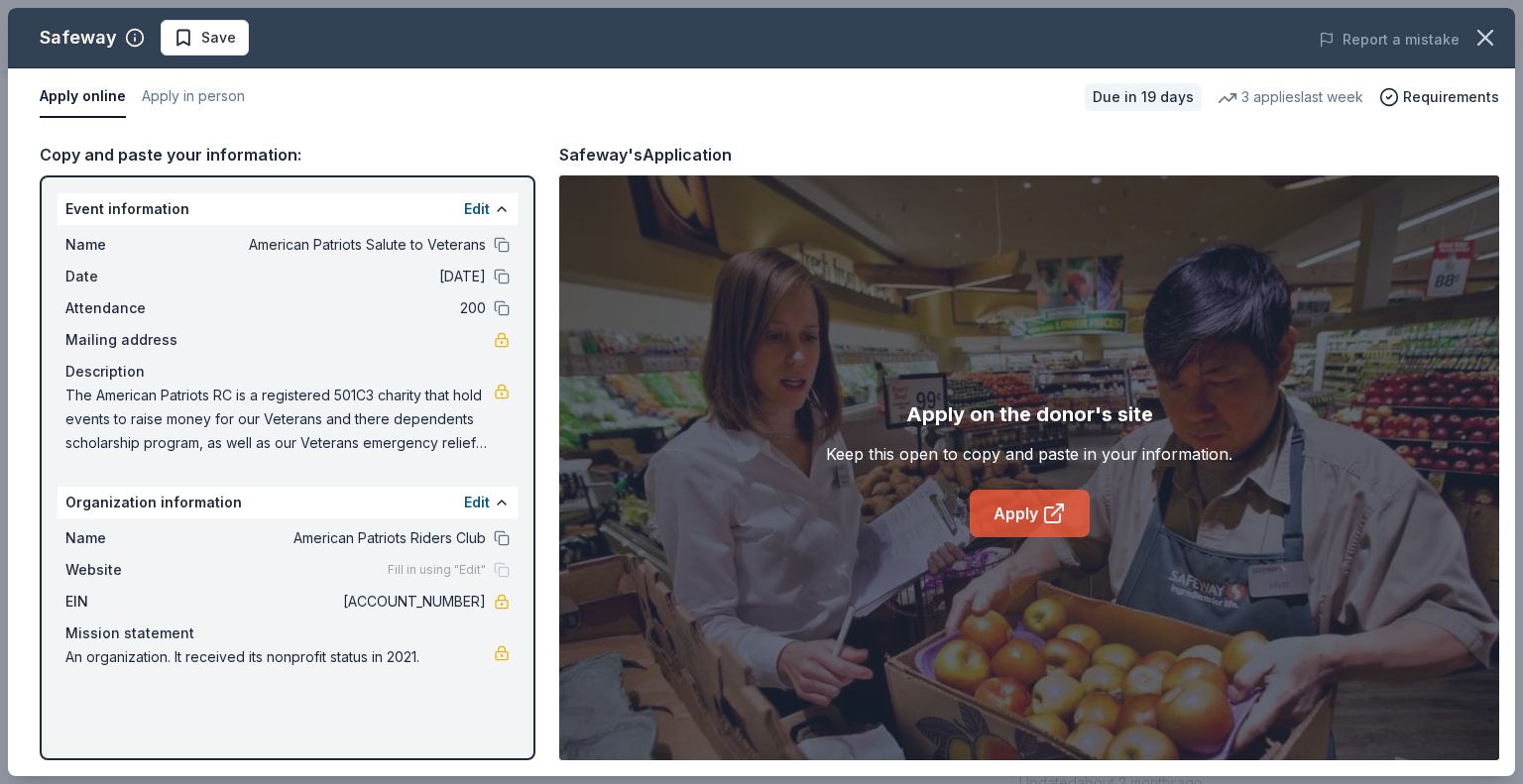 click on "Apply" at bounding box center (1029, 513) 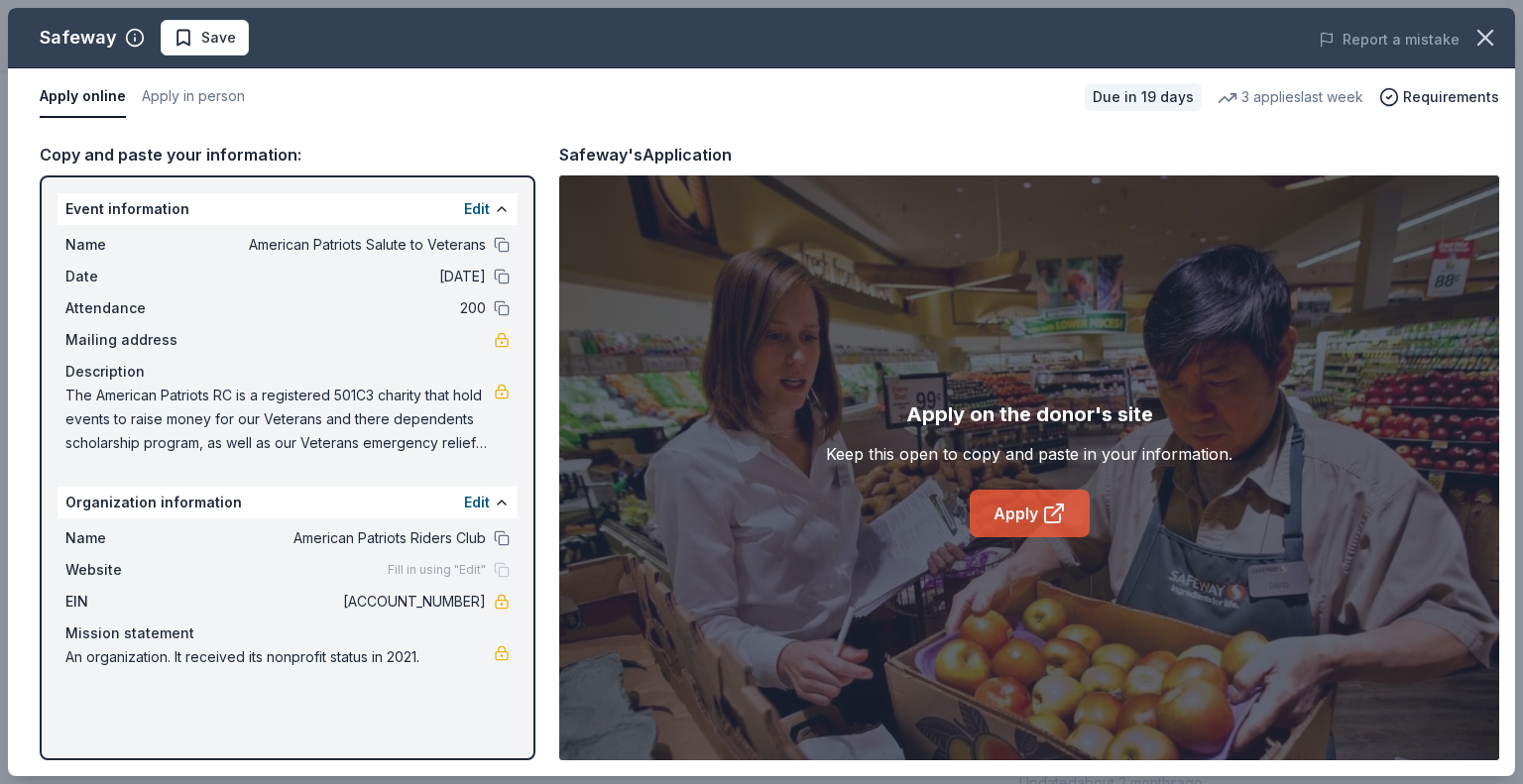click on "Apply" at bounding box center (1029, 513) 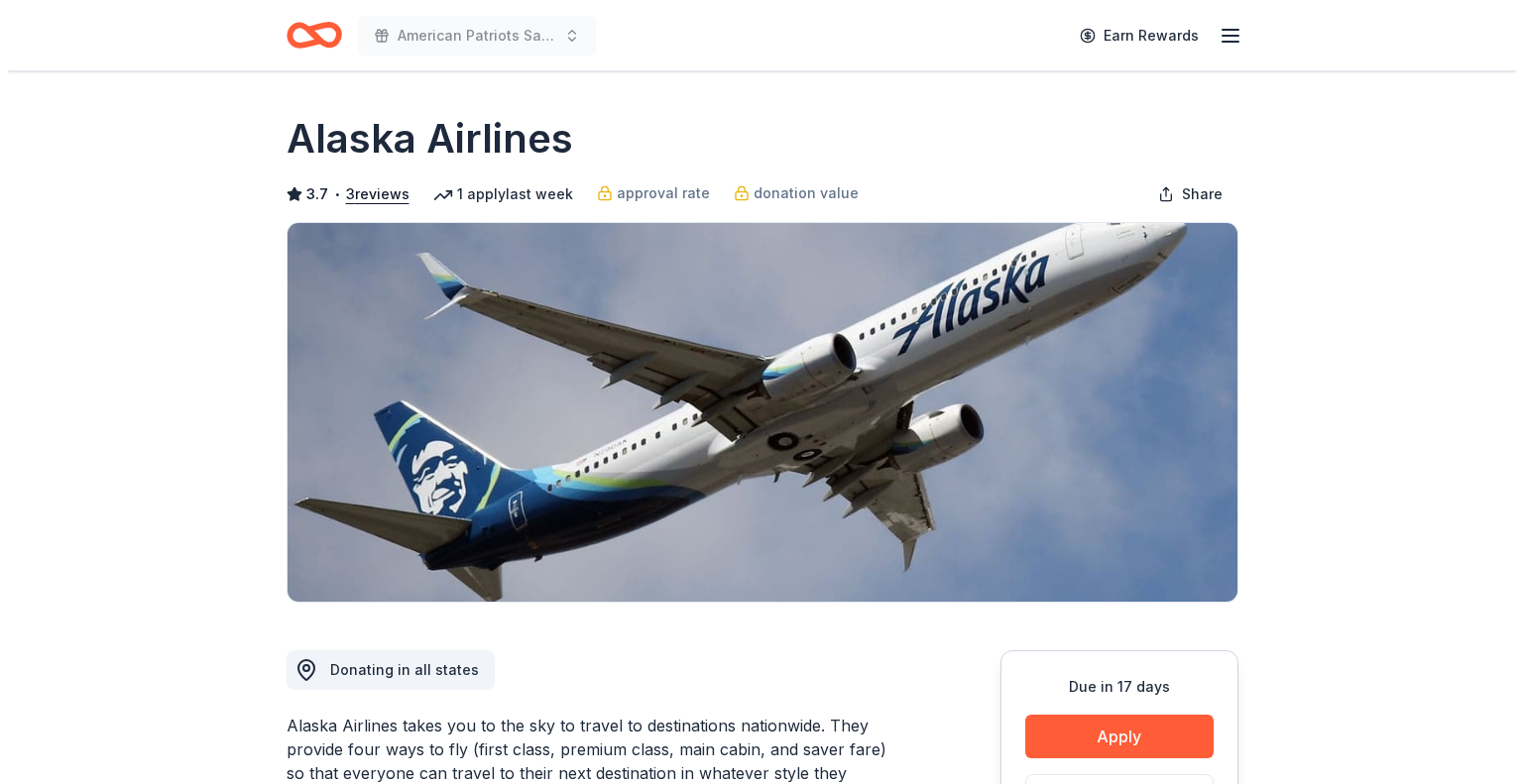 scroll, scrollTop: 396, scrollLeft: 0, axis: vertical 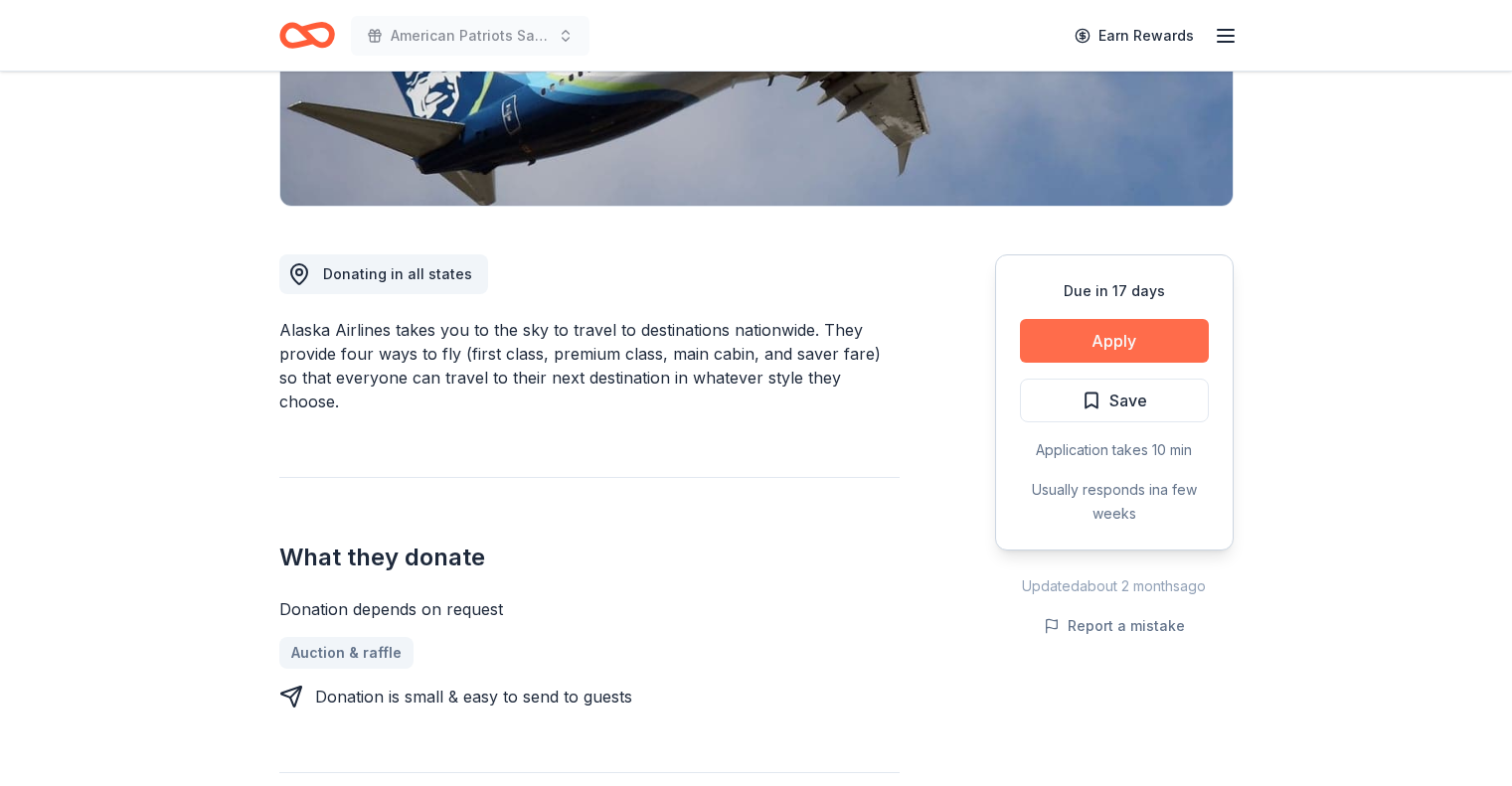 click on "Apply" at bounding box center [1114, 341] 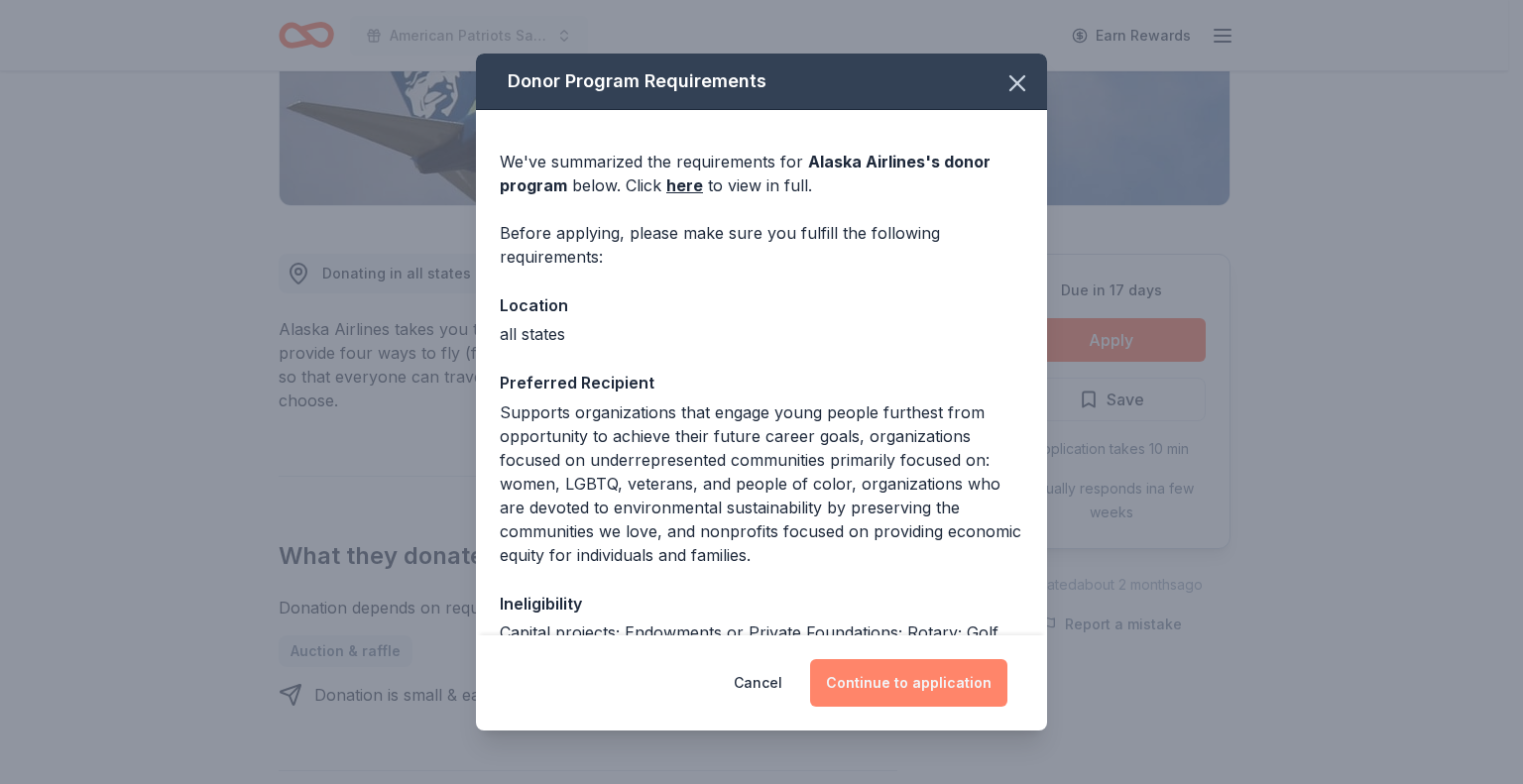 click on "Continue to application" at bounding box center [908, 683] 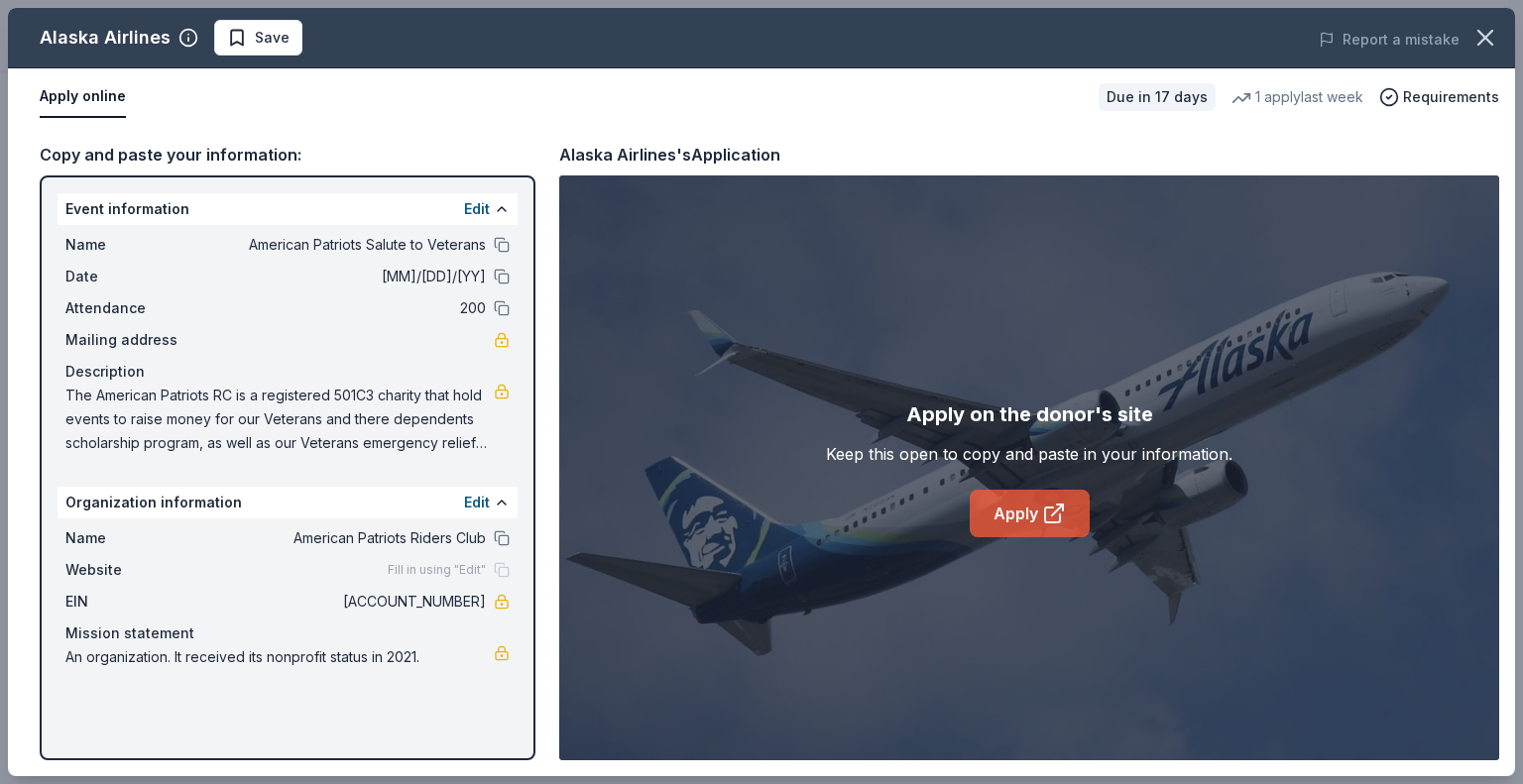 click on "Apply" at bounding box center (1029, 513) 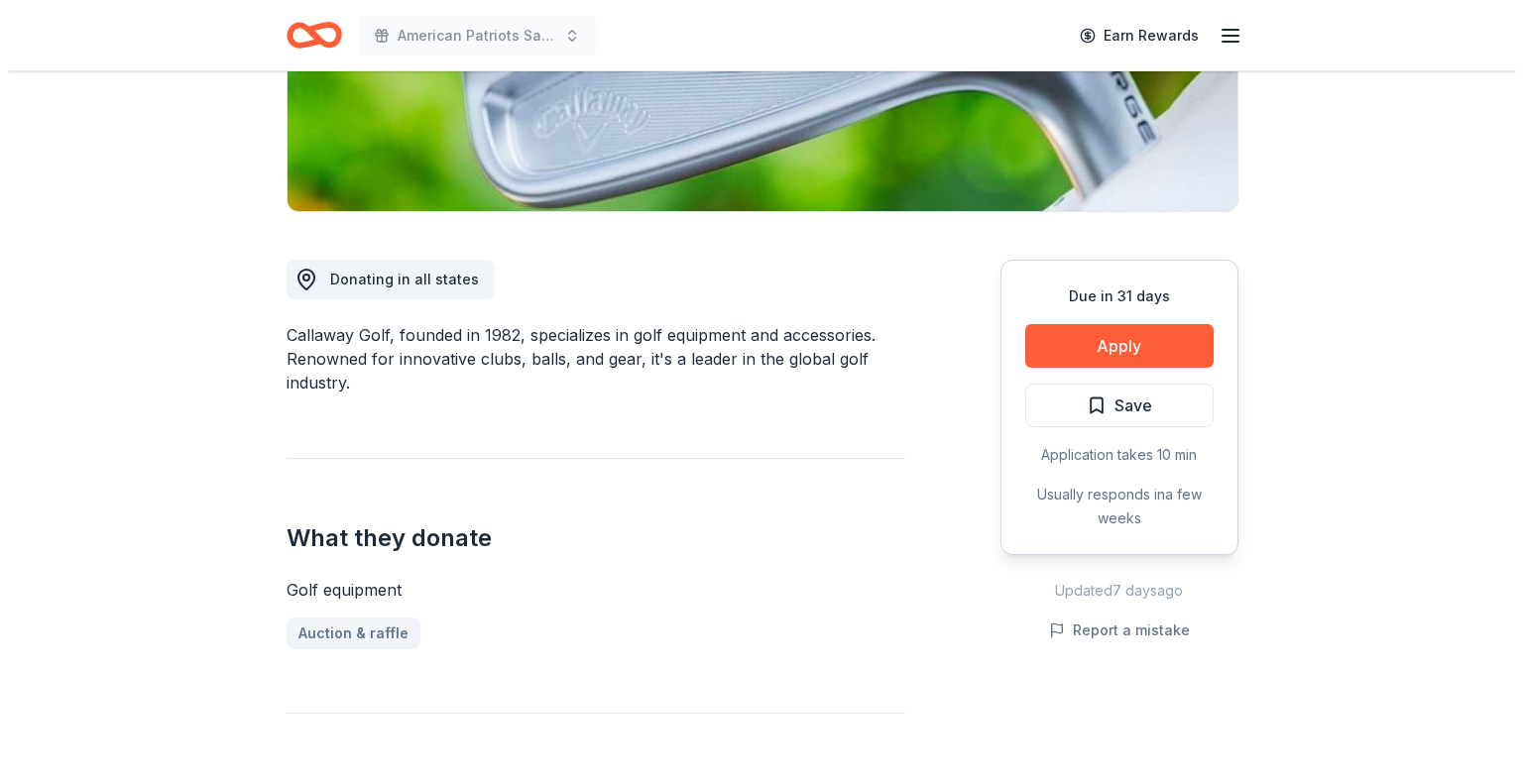 scroll, scrollTop: 396, scrollLeft: 0, axis: vertical 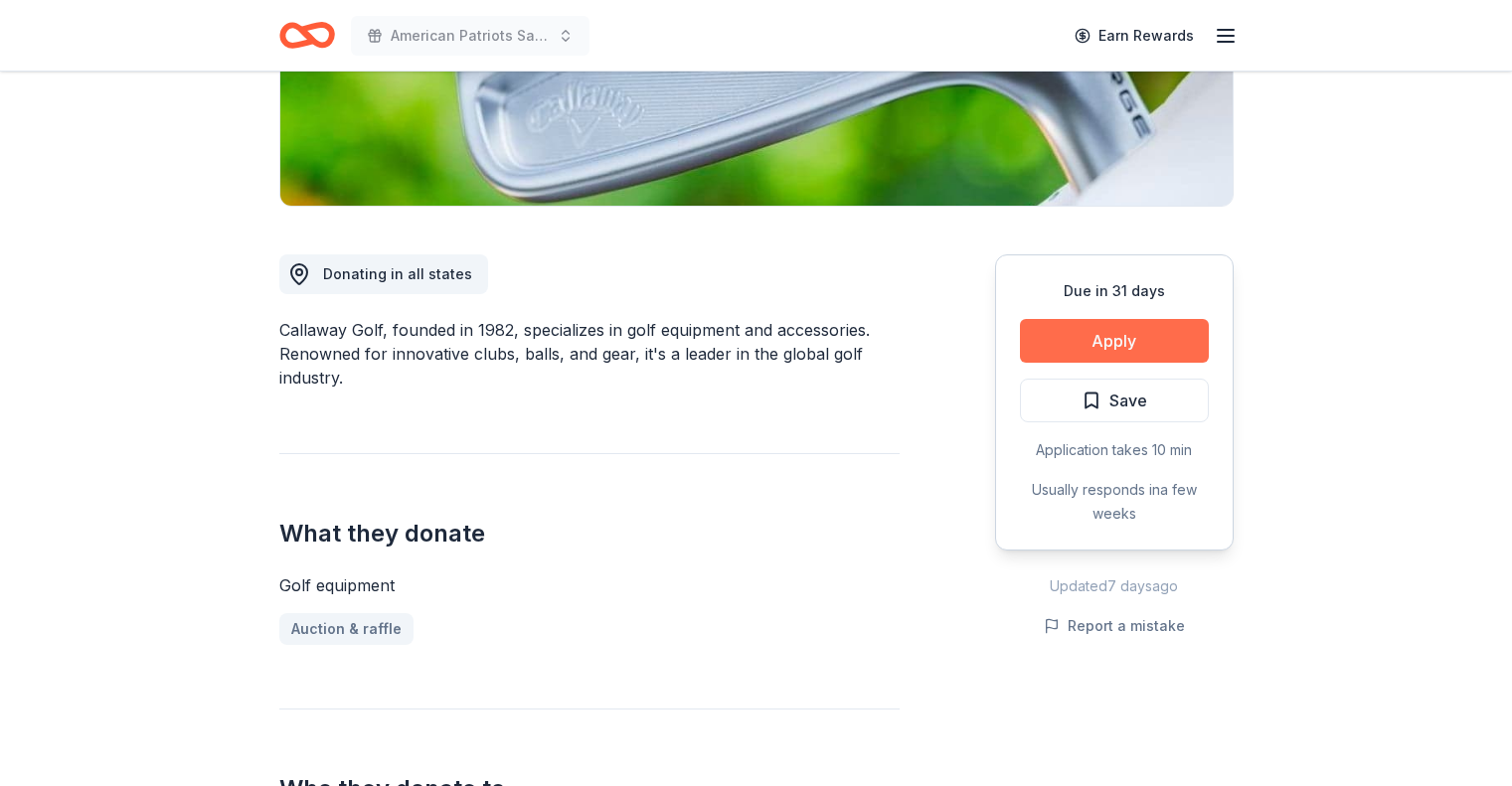 click on "Apply" at bounding box center (1114, 341) 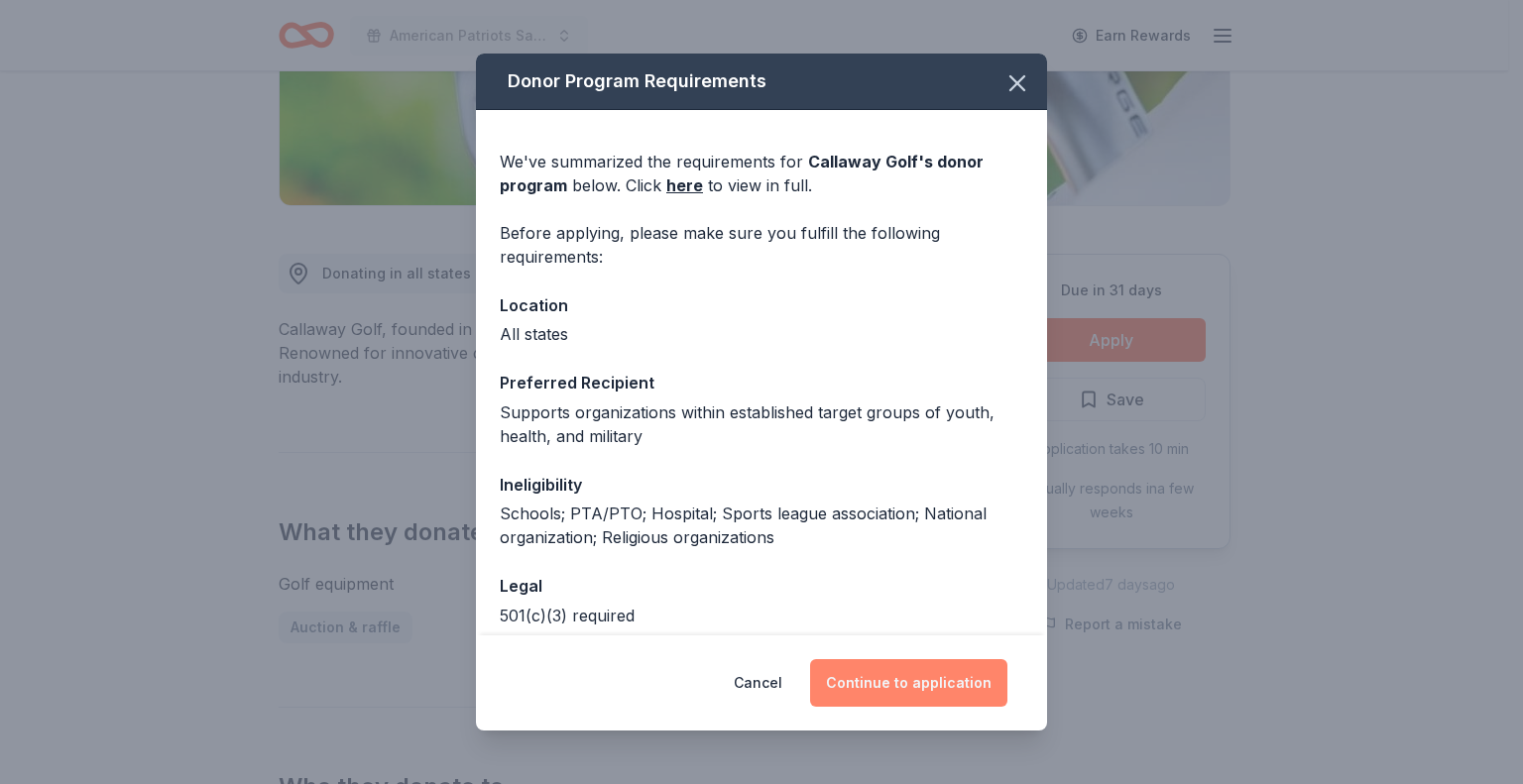 click on "Continue to application" at bounding box center [908, 683] 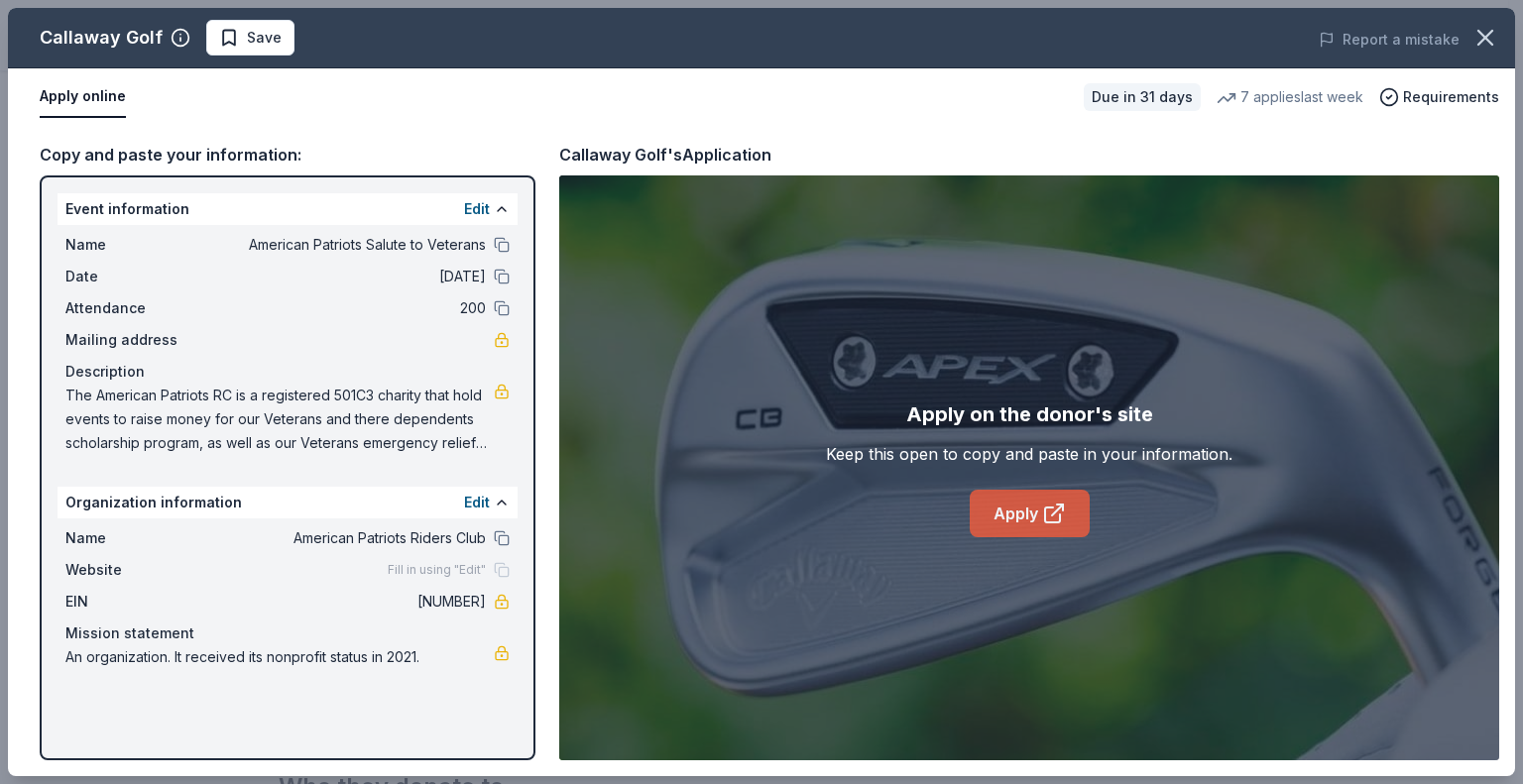 click on "Apply" at bounding box center (1029, 513) 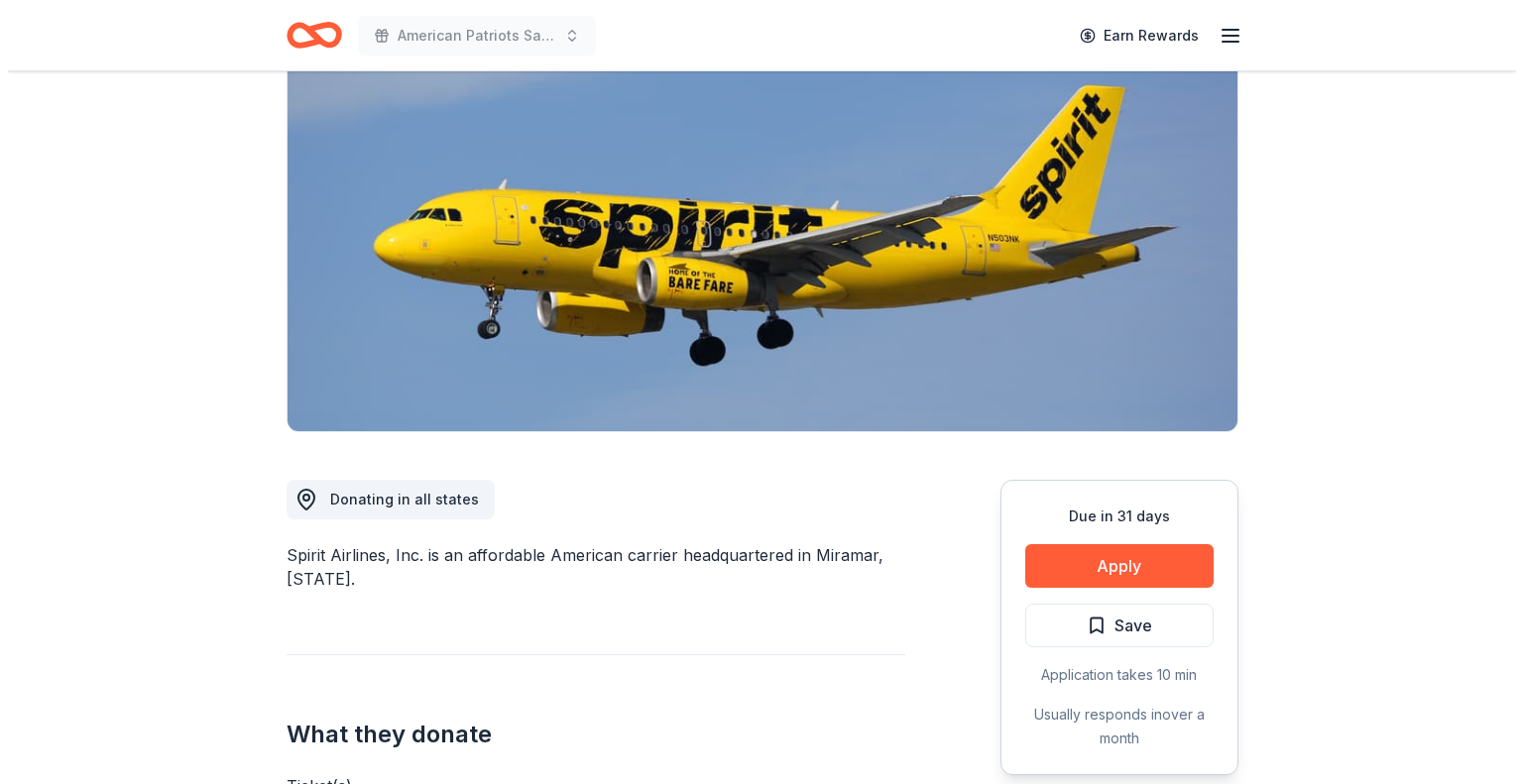 scroll, scrollTop: 297, scrollLeft: 0, axis: vertical 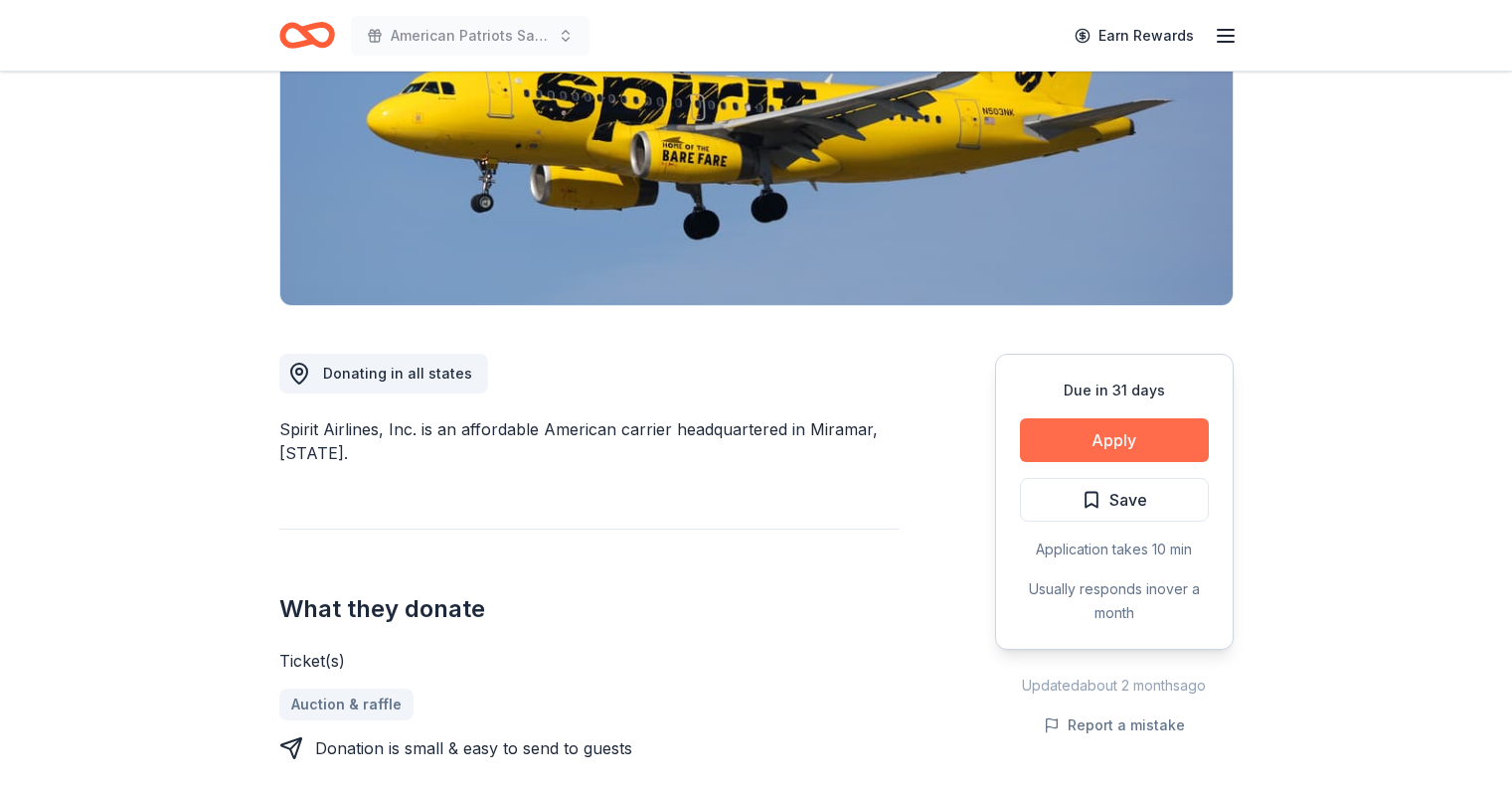 click on "Apply" at bounding box center (1114, 440) 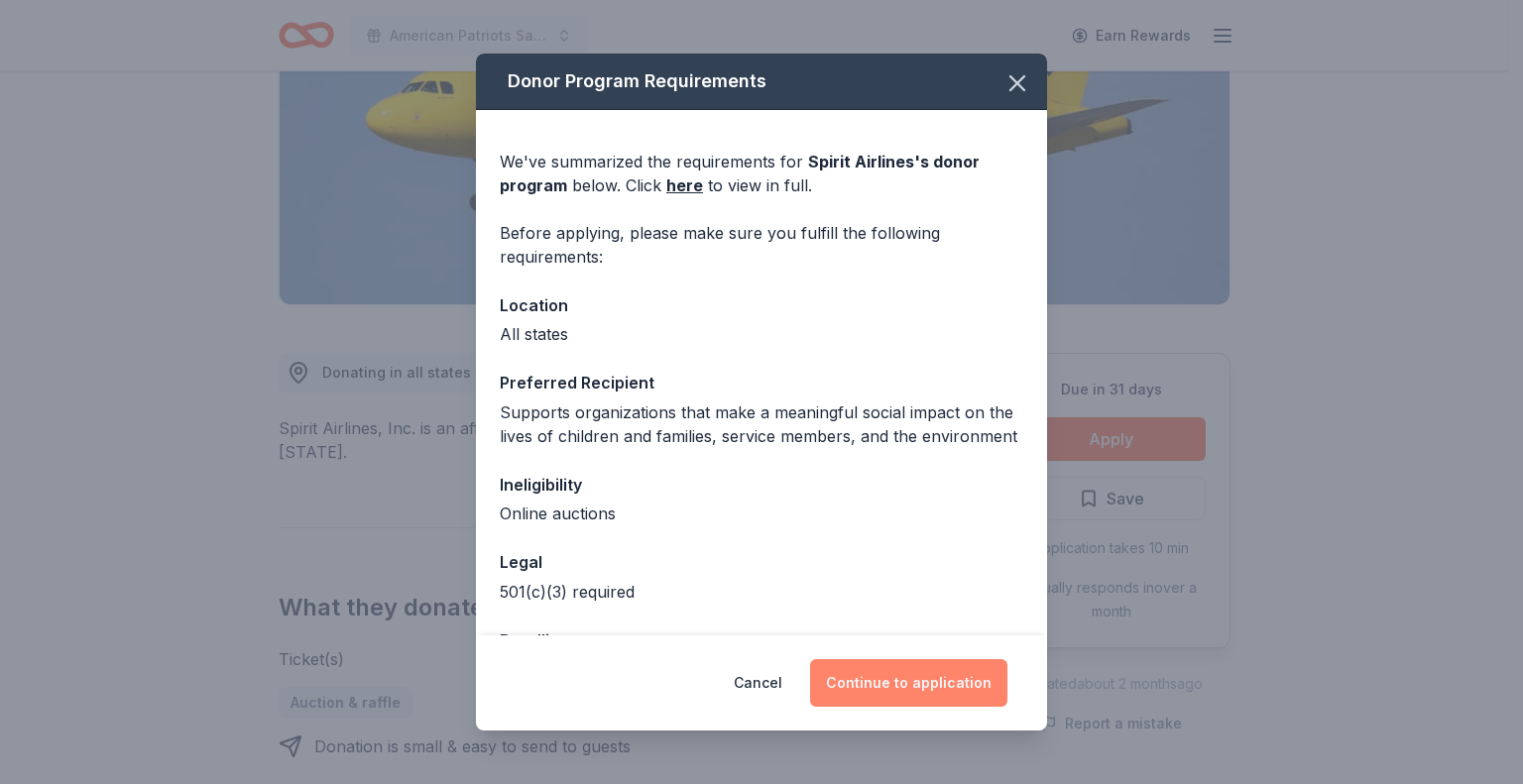 click on "Continue to application" at bounding box center [908, 683] 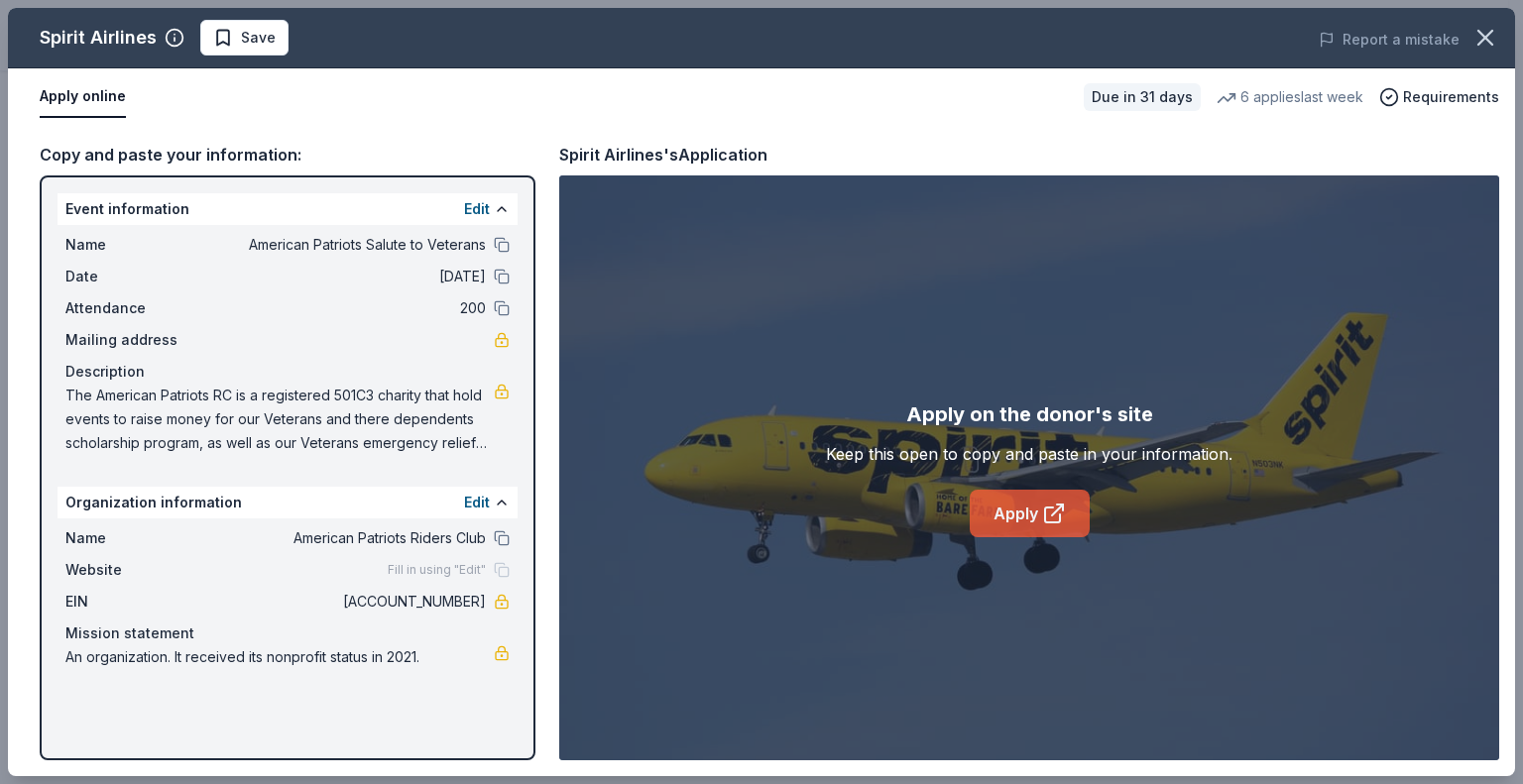 click on "Apply" at bounding box center [1029, 513] 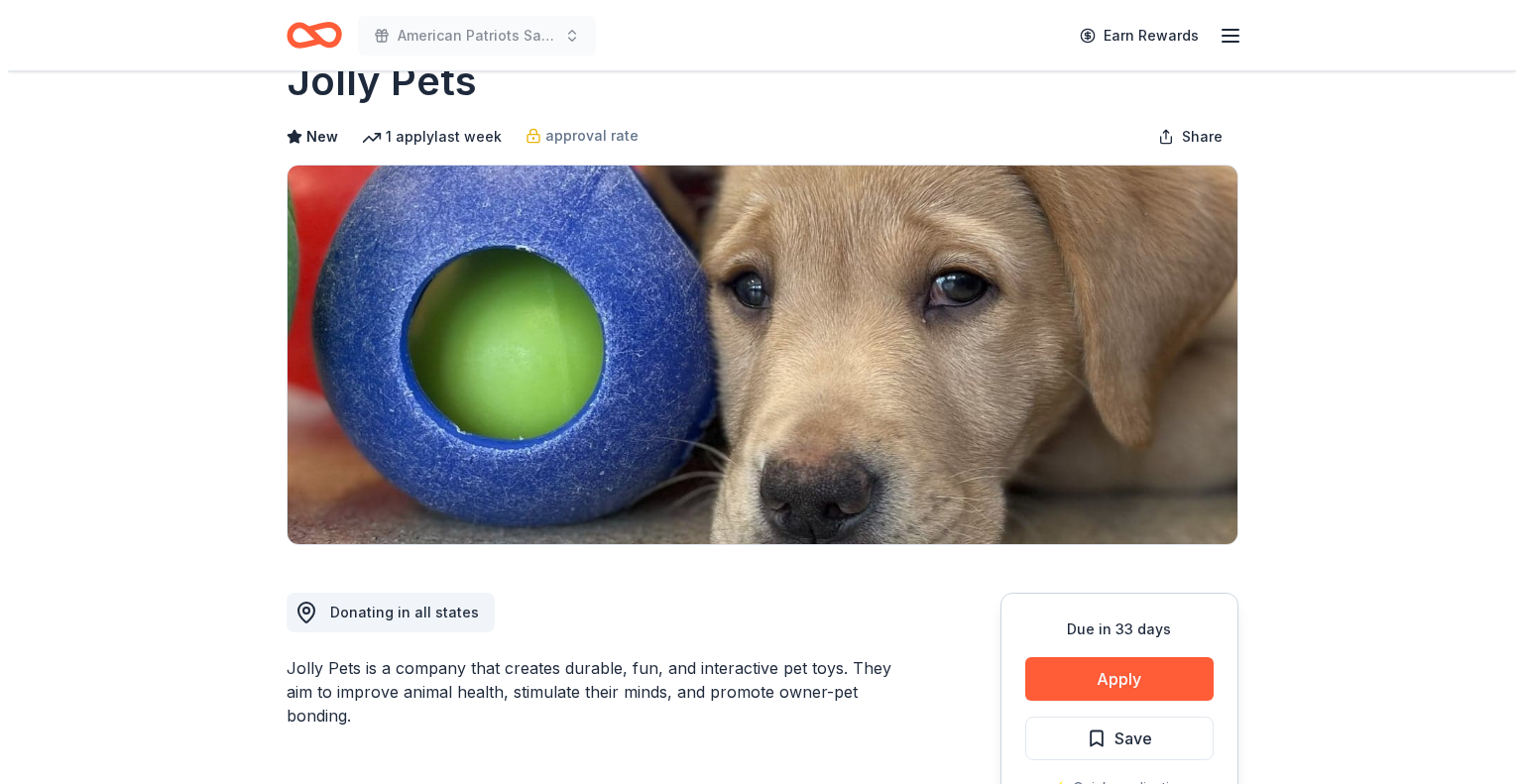 scroll, scrollTop: 297, scrollLeft: 0, axis: vertical 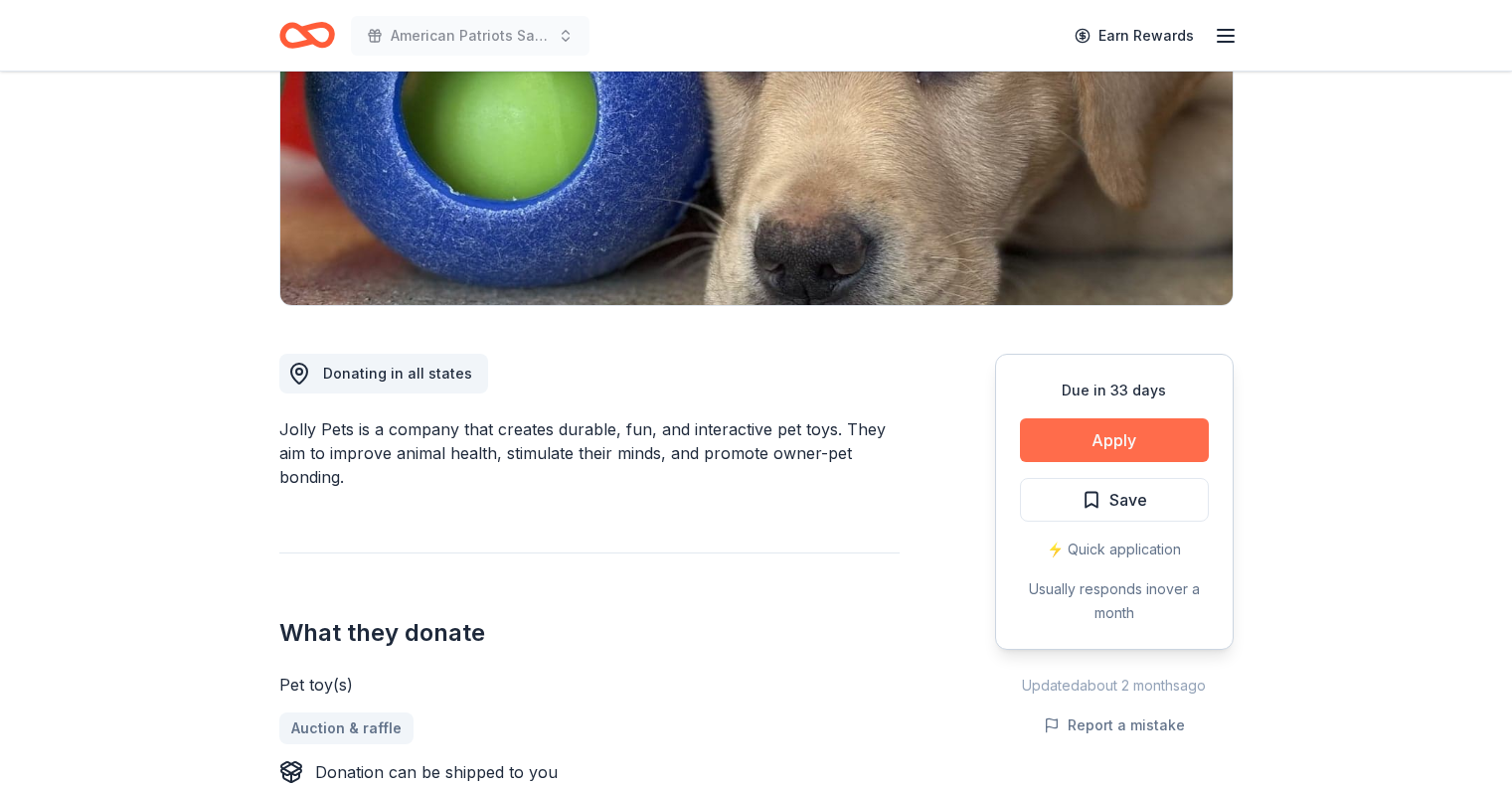 click on "Apply" at bounding box center (1114, 440) 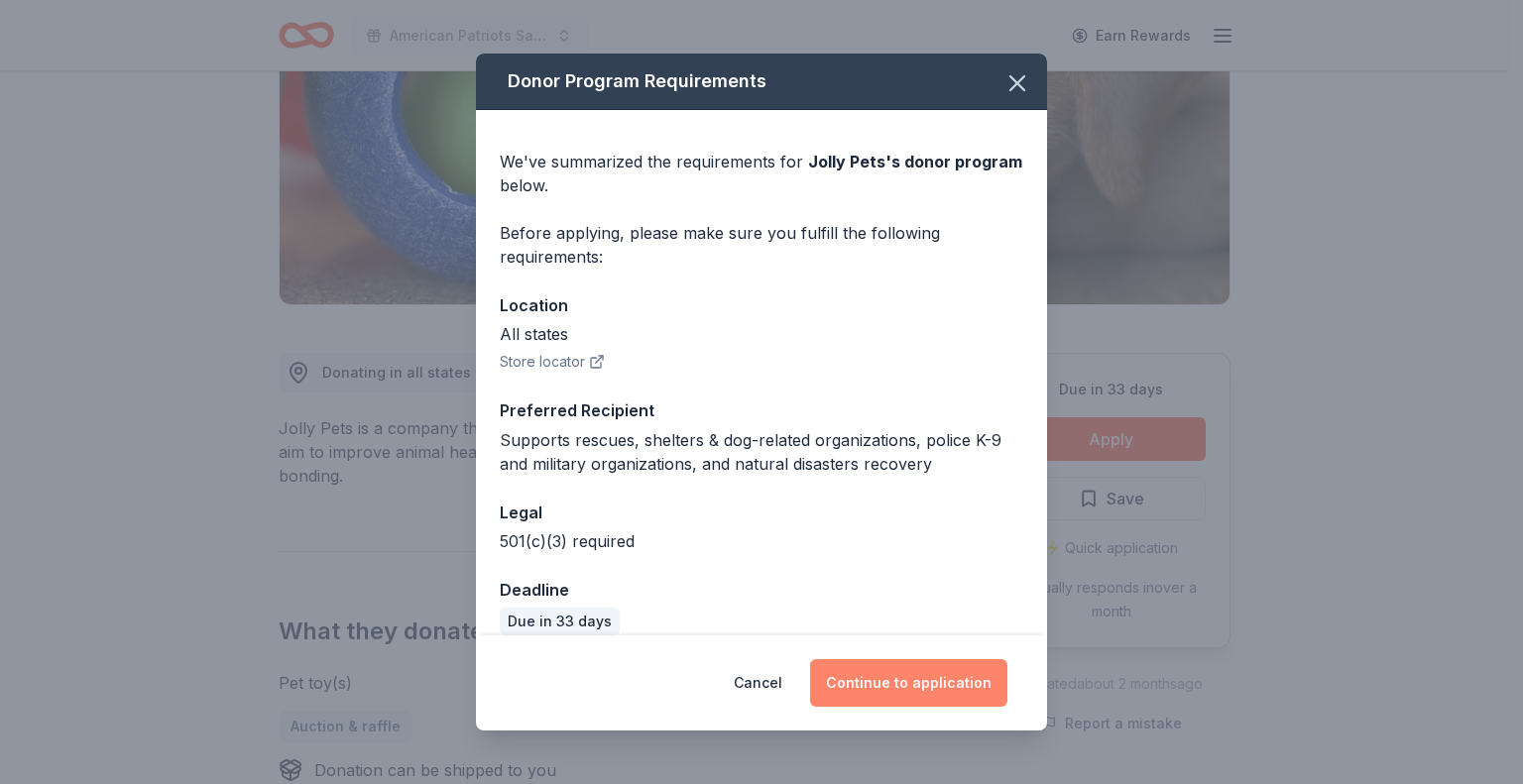 click on "Continue to application" at bounding box center (908, 683) 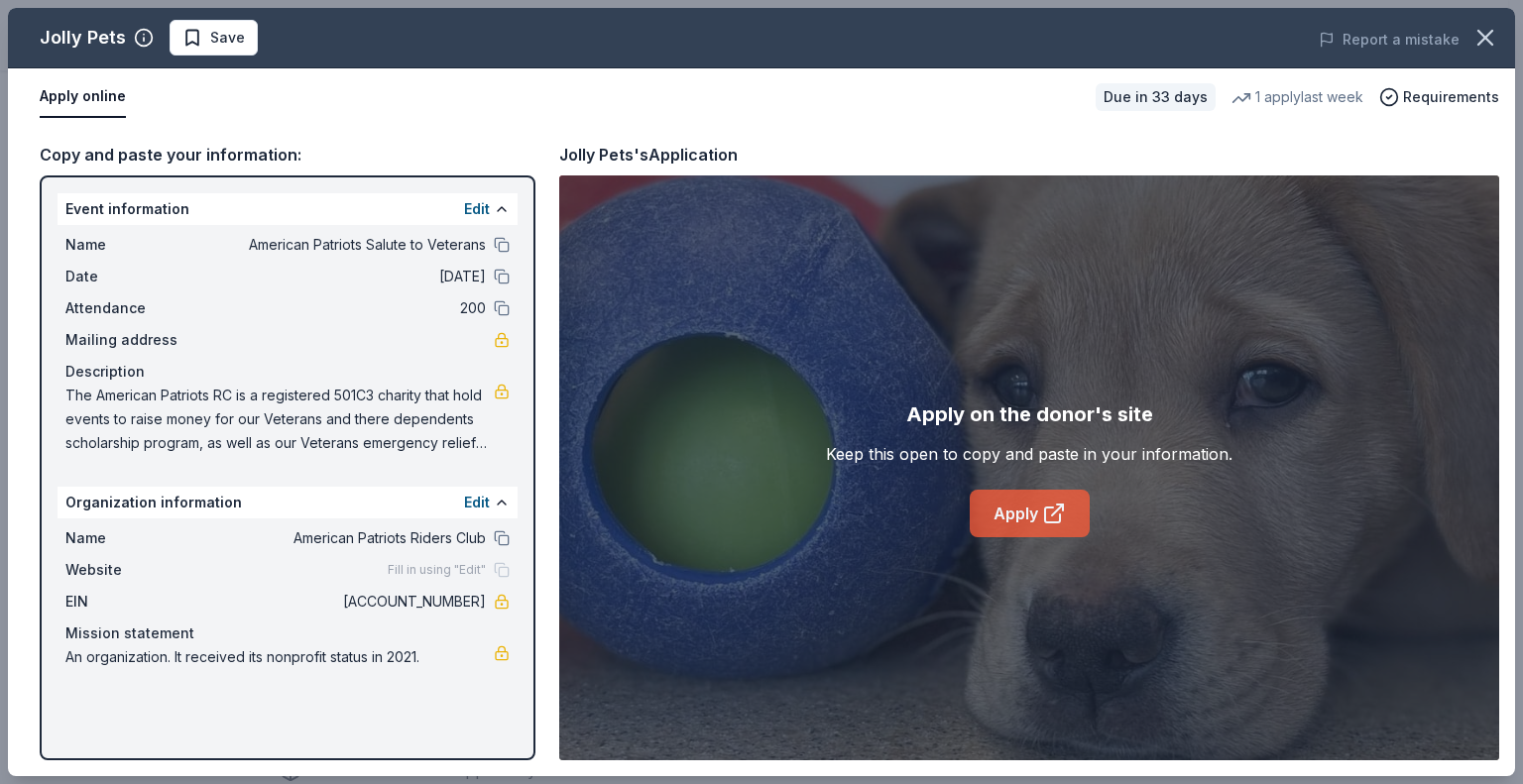 click on "Apply" at bounding box center [1029, 513] 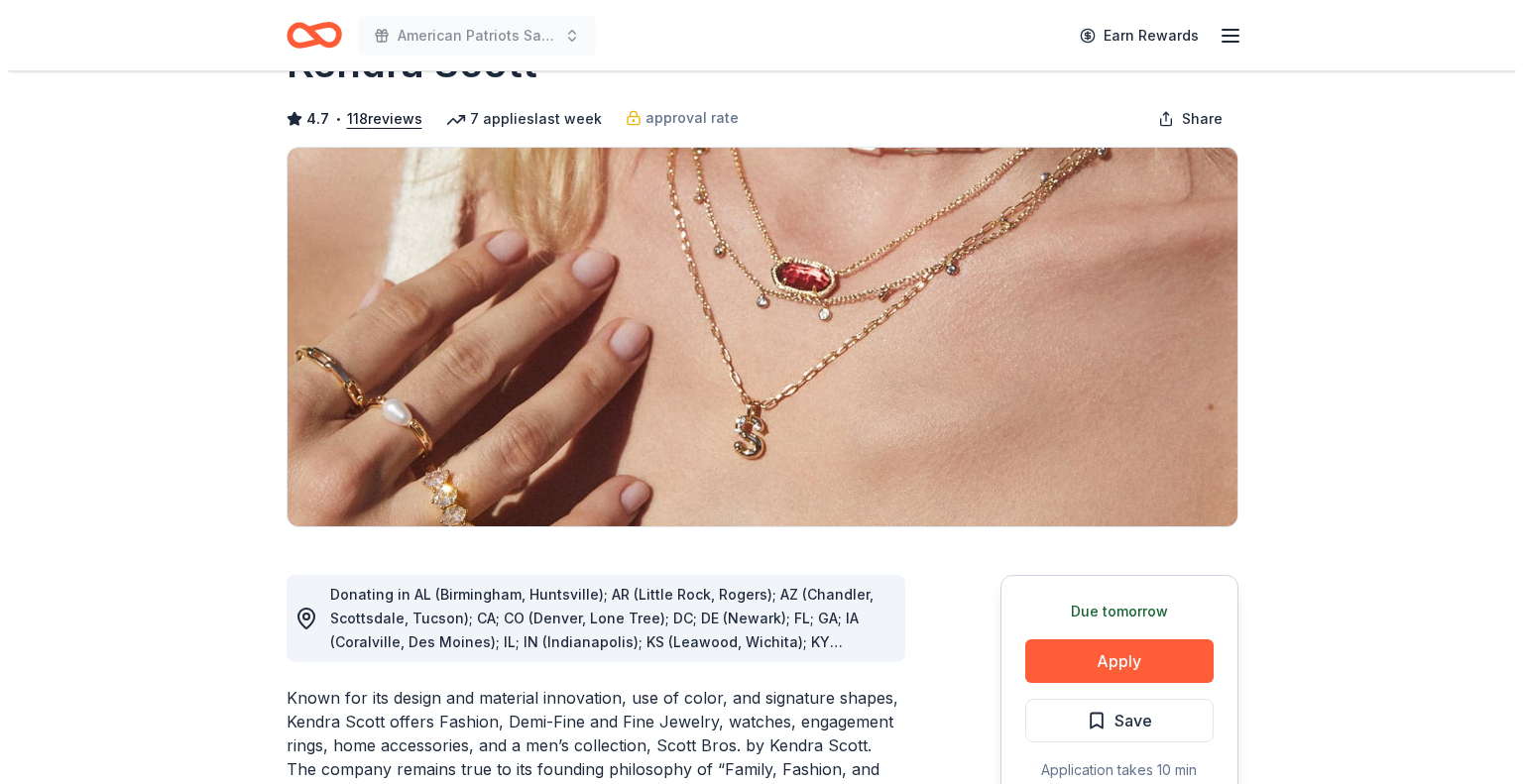scroll, scrollTop: 99, scrollLeft: 0, axis: vertical 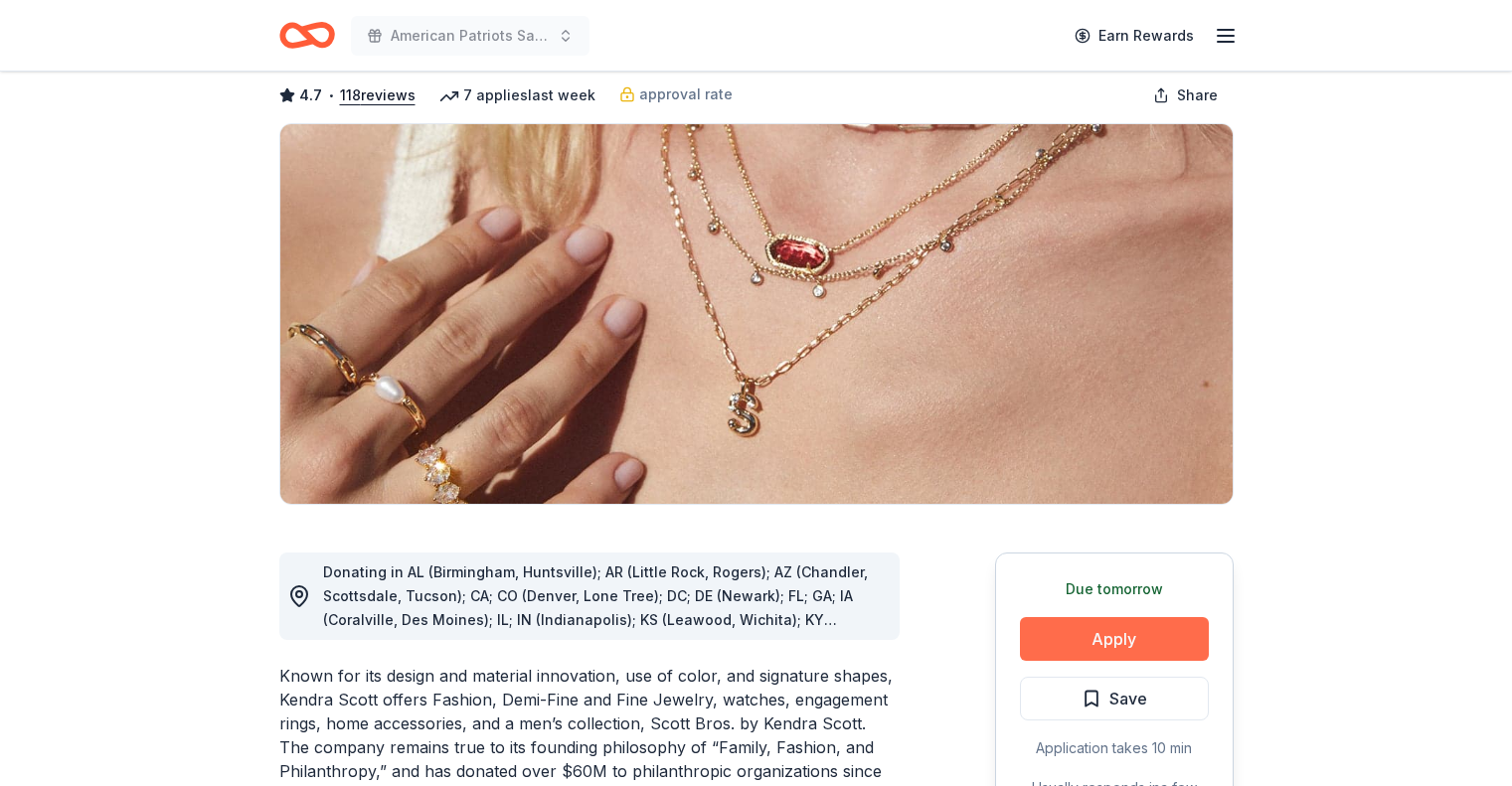 click on "Apply" at bounding box center (1114, 639) 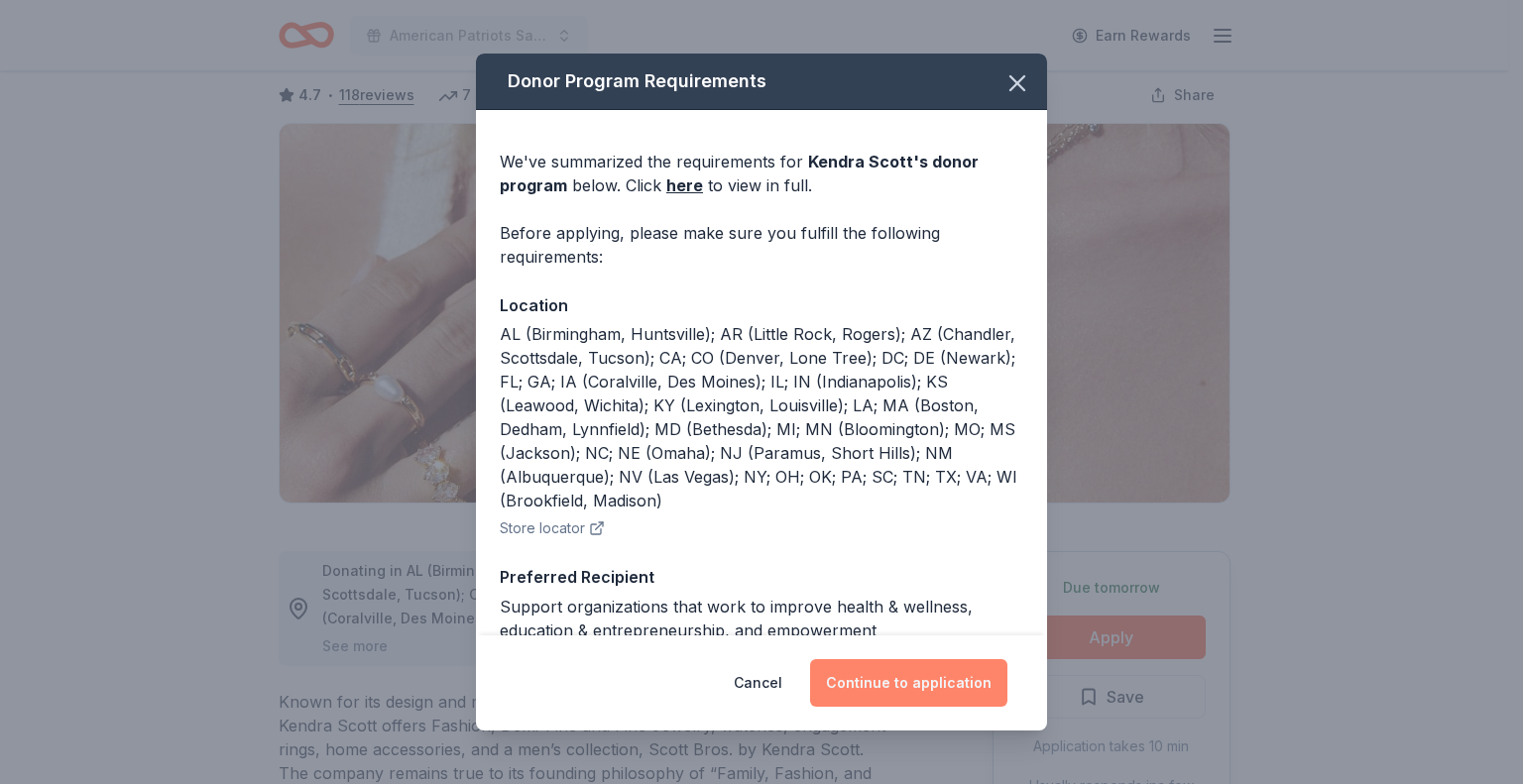 click on "Continue to application" at bounding box center (908, 683) 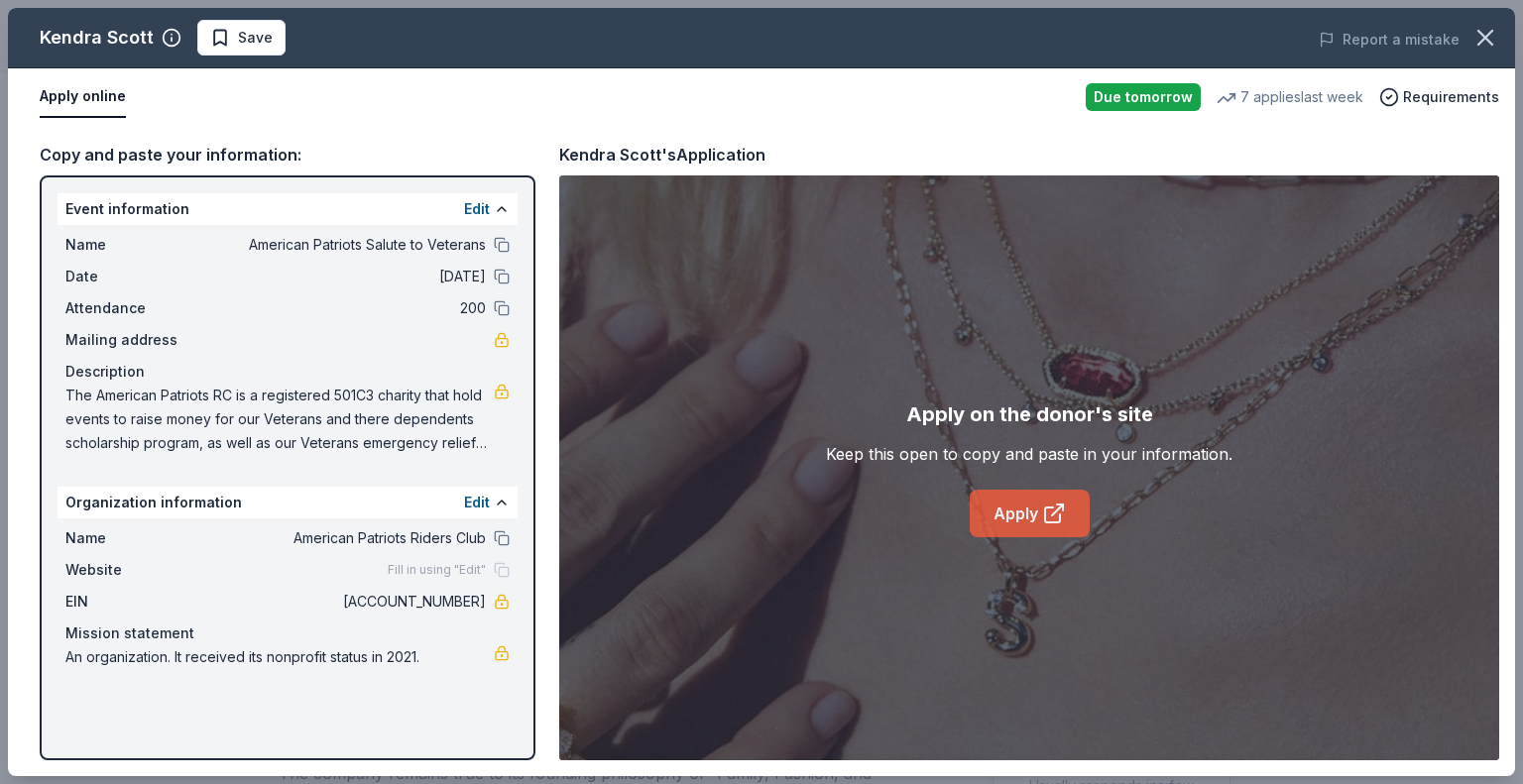 click on "Apply" at bounding box center [1029, 513] 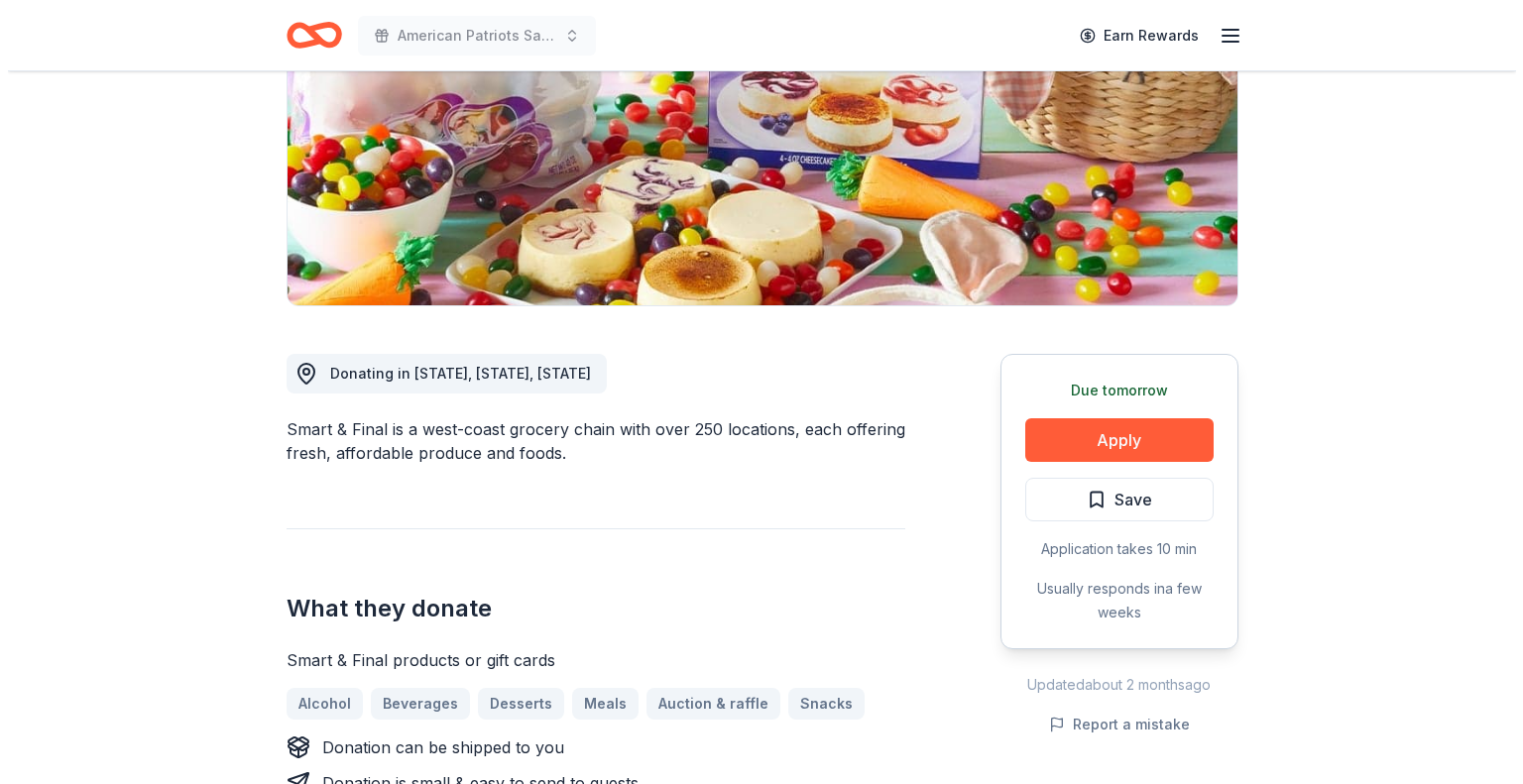 scroll, scrollTop: 297, scrollLeft: 0, axis: vertical 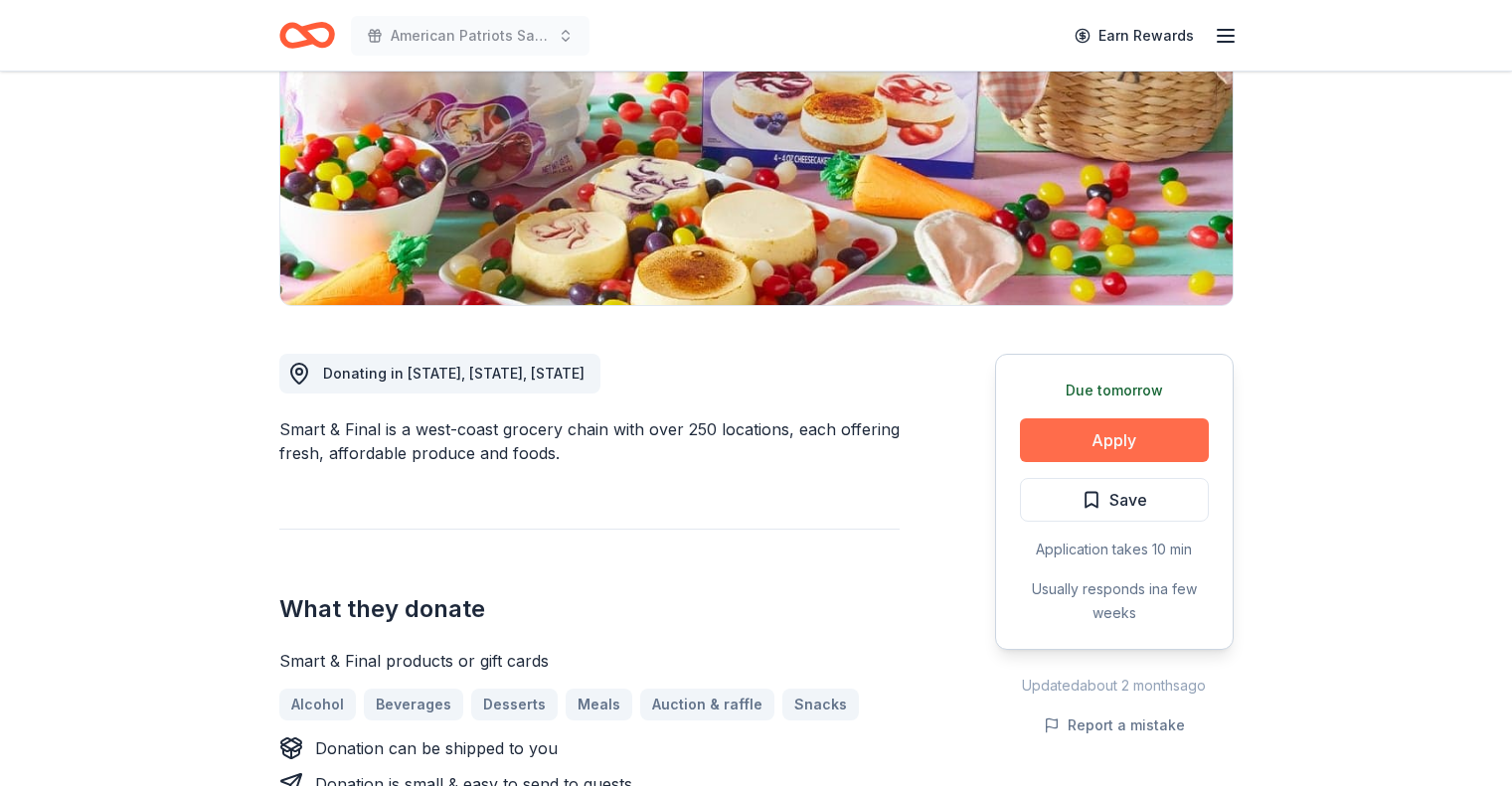 click on "Apply" at bounding box center [1114, 440] 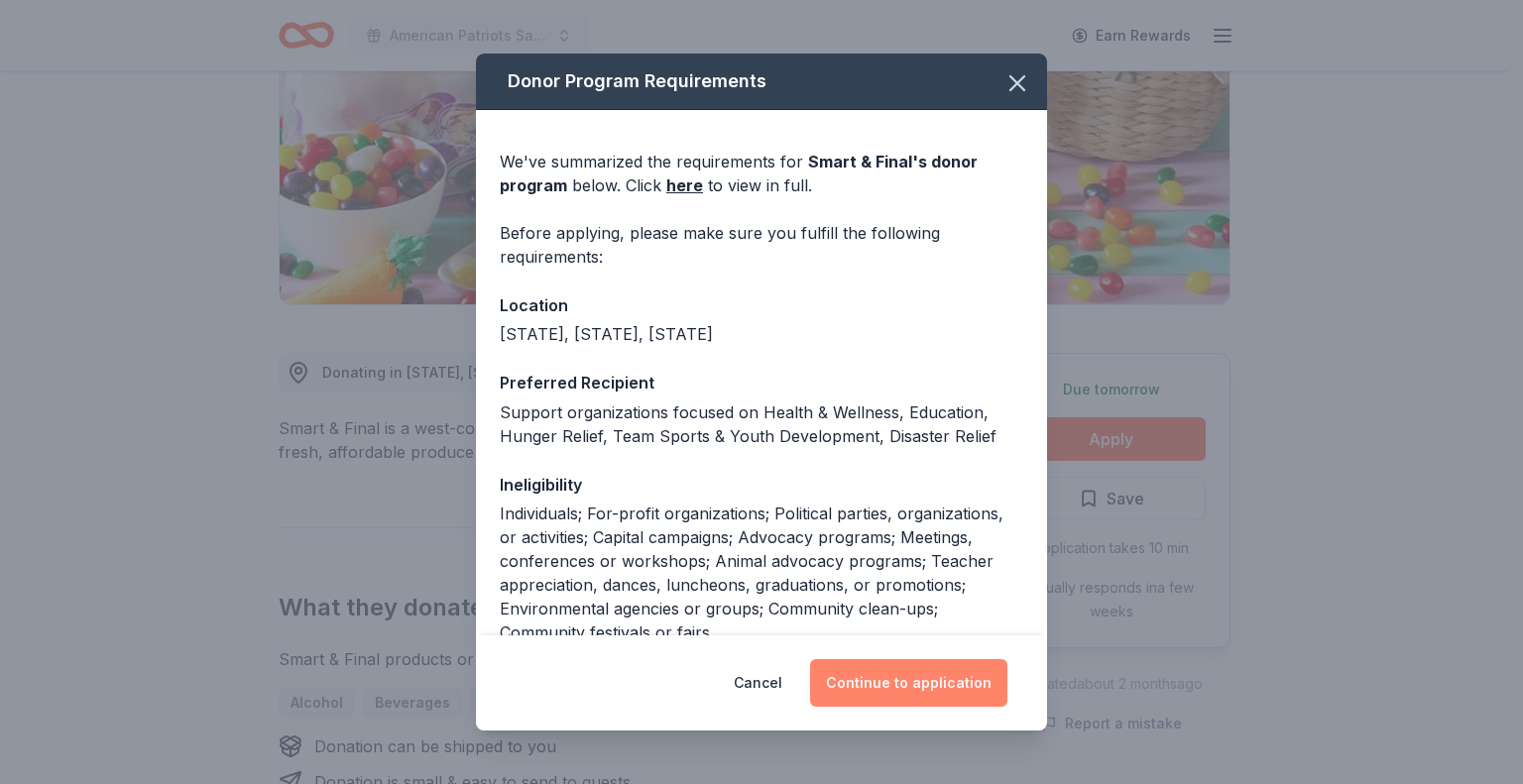 click on "Continue to application" at bounding box center (908, 683) 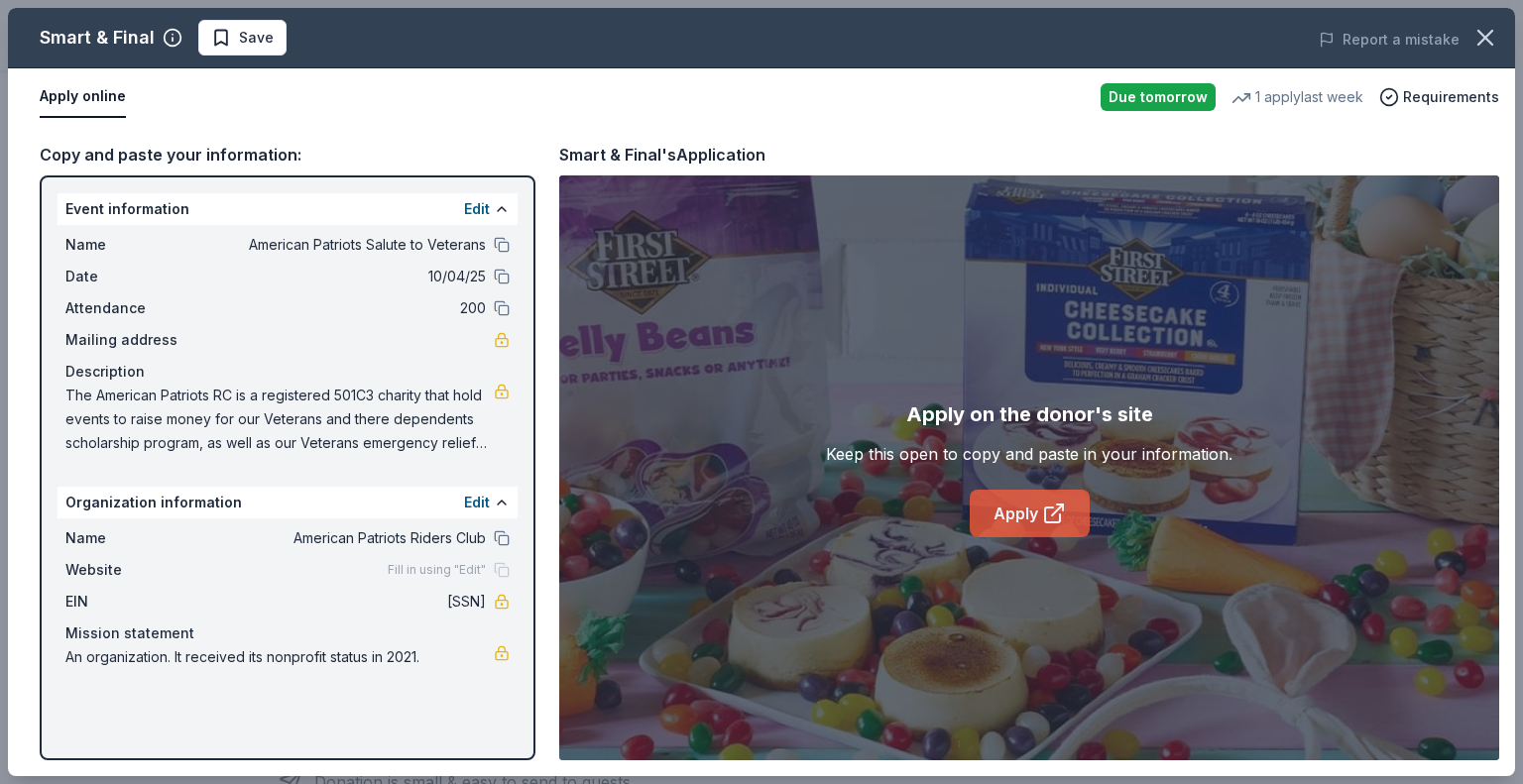 click on "Apply" at bounding box center [1029, 513] 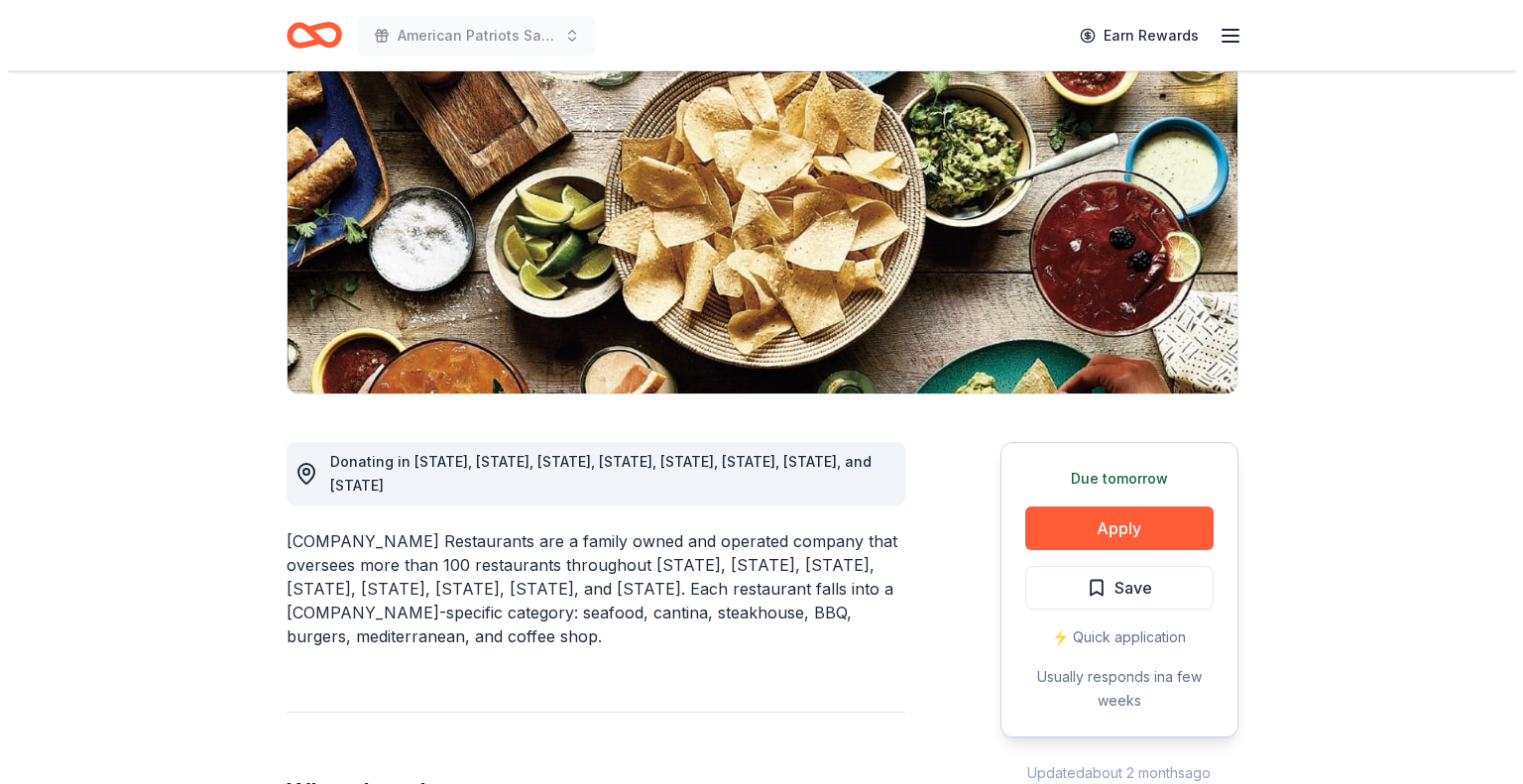 scroll, scrollTop: 297, scrollLeft: 0, axis: vertical 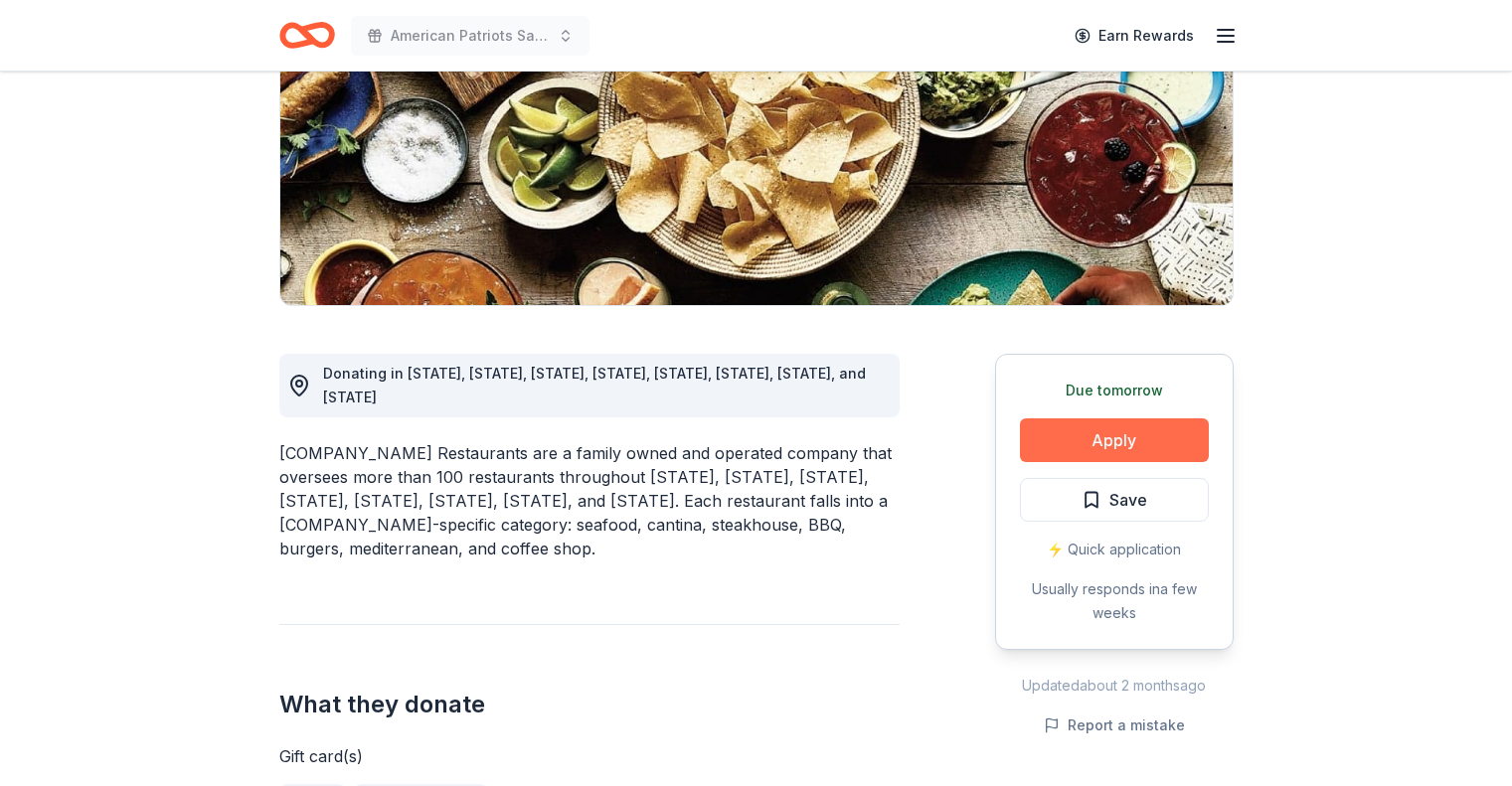 click on "Apply" at bounding box center (1114, 440) 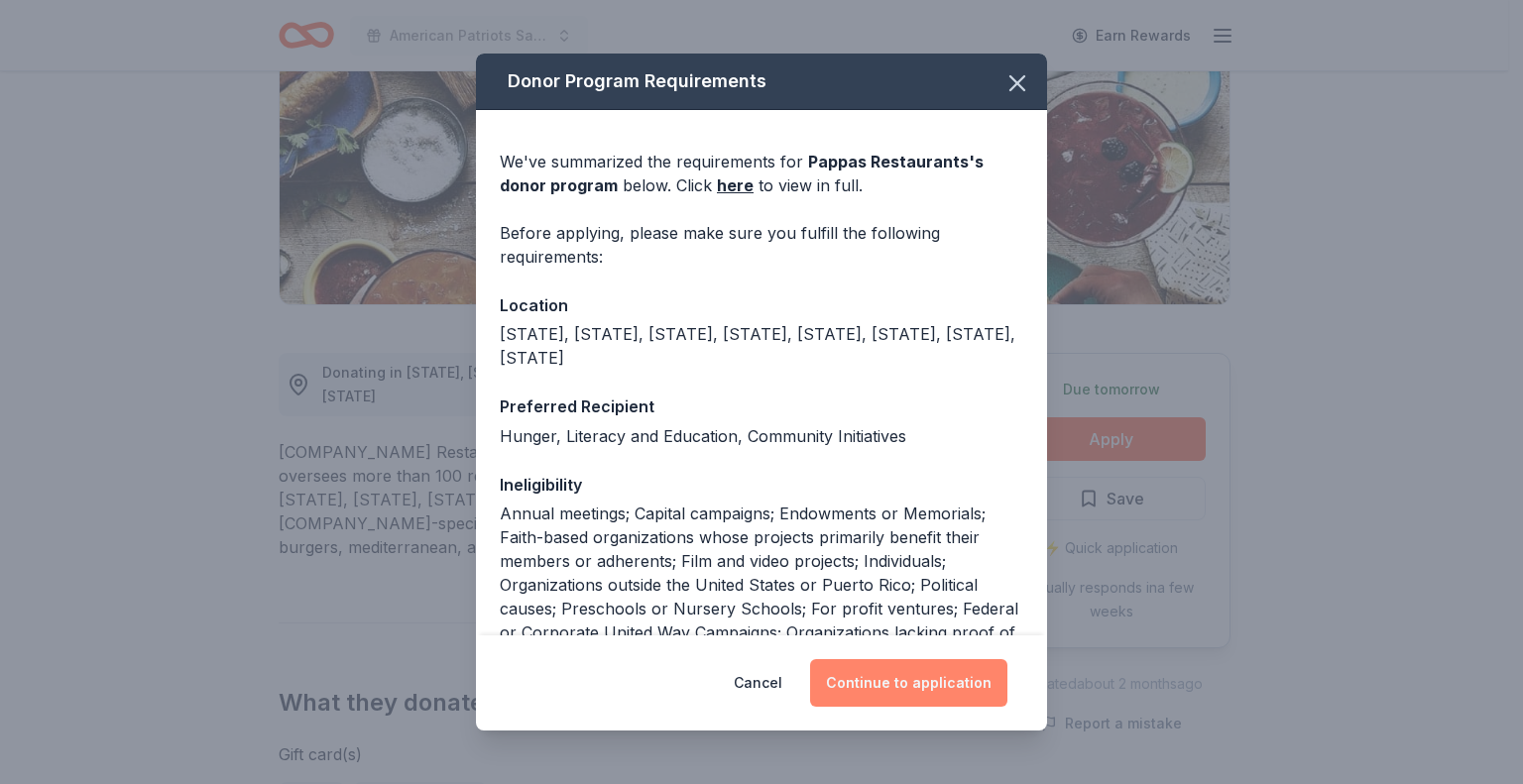click on "Continue to application" at bounding box center (908, 683) 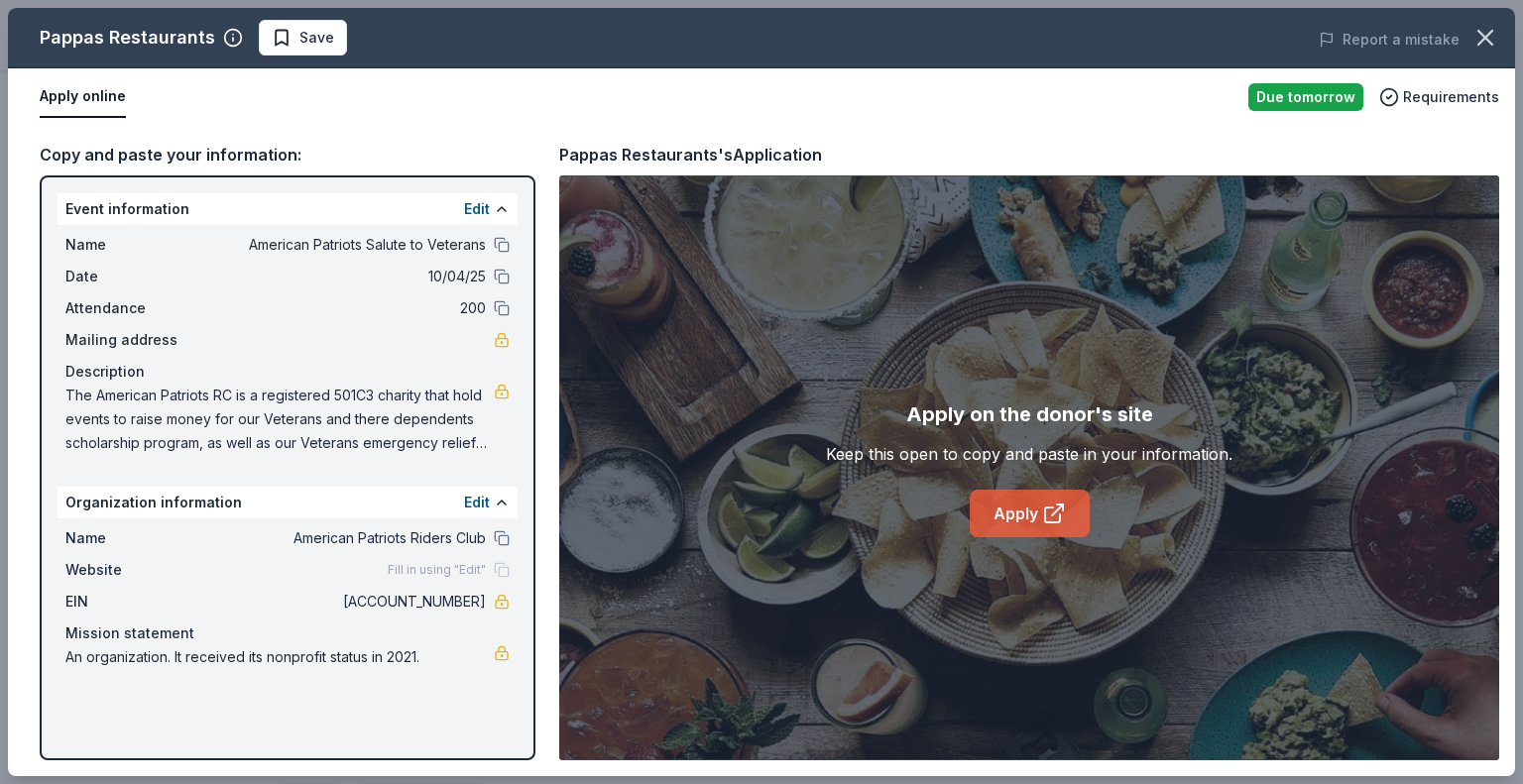 click on "Apply" at bounding box center [1029, 513] 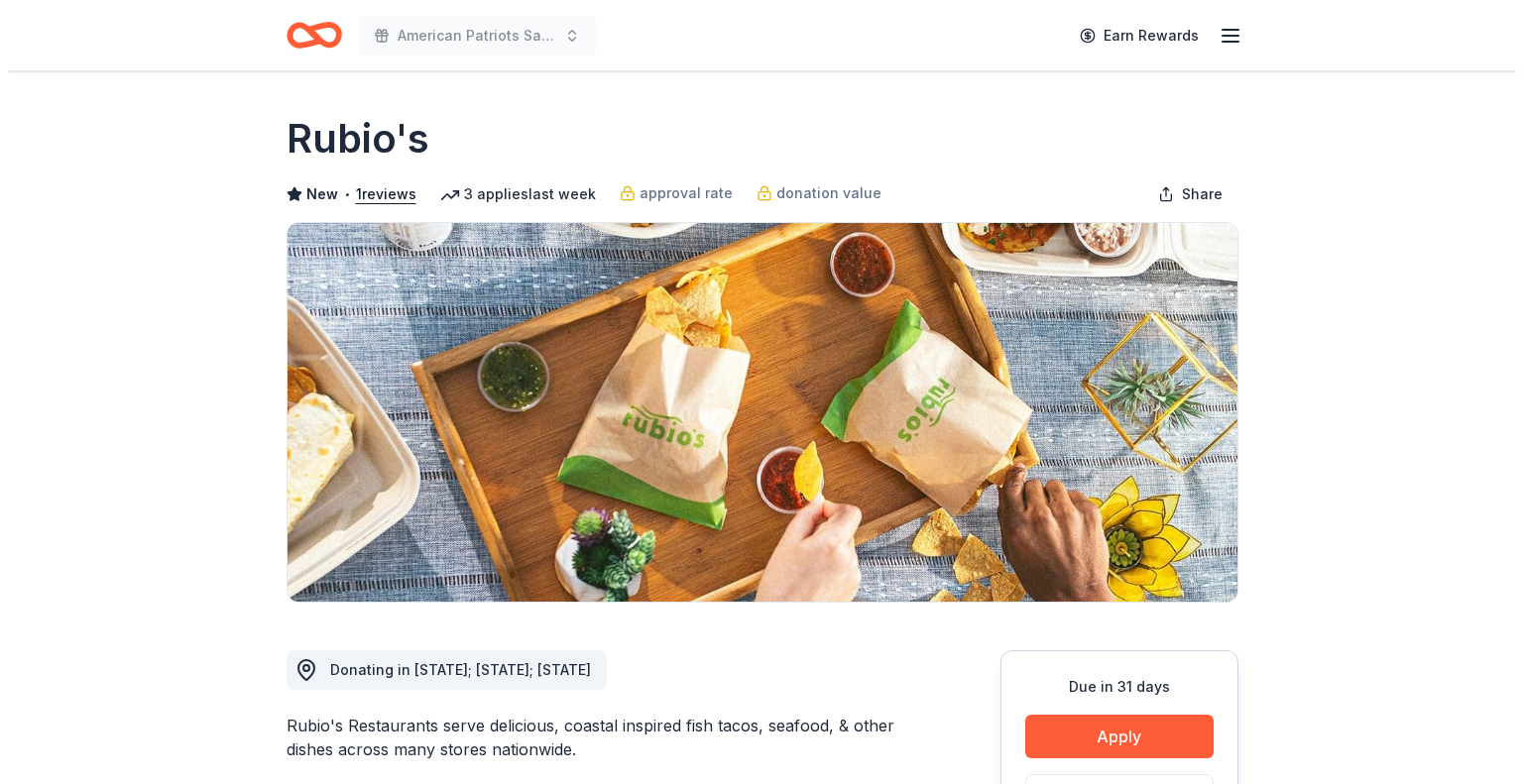 scroll, scrollTop: 297, scrollLeft: 0, axis: vertical 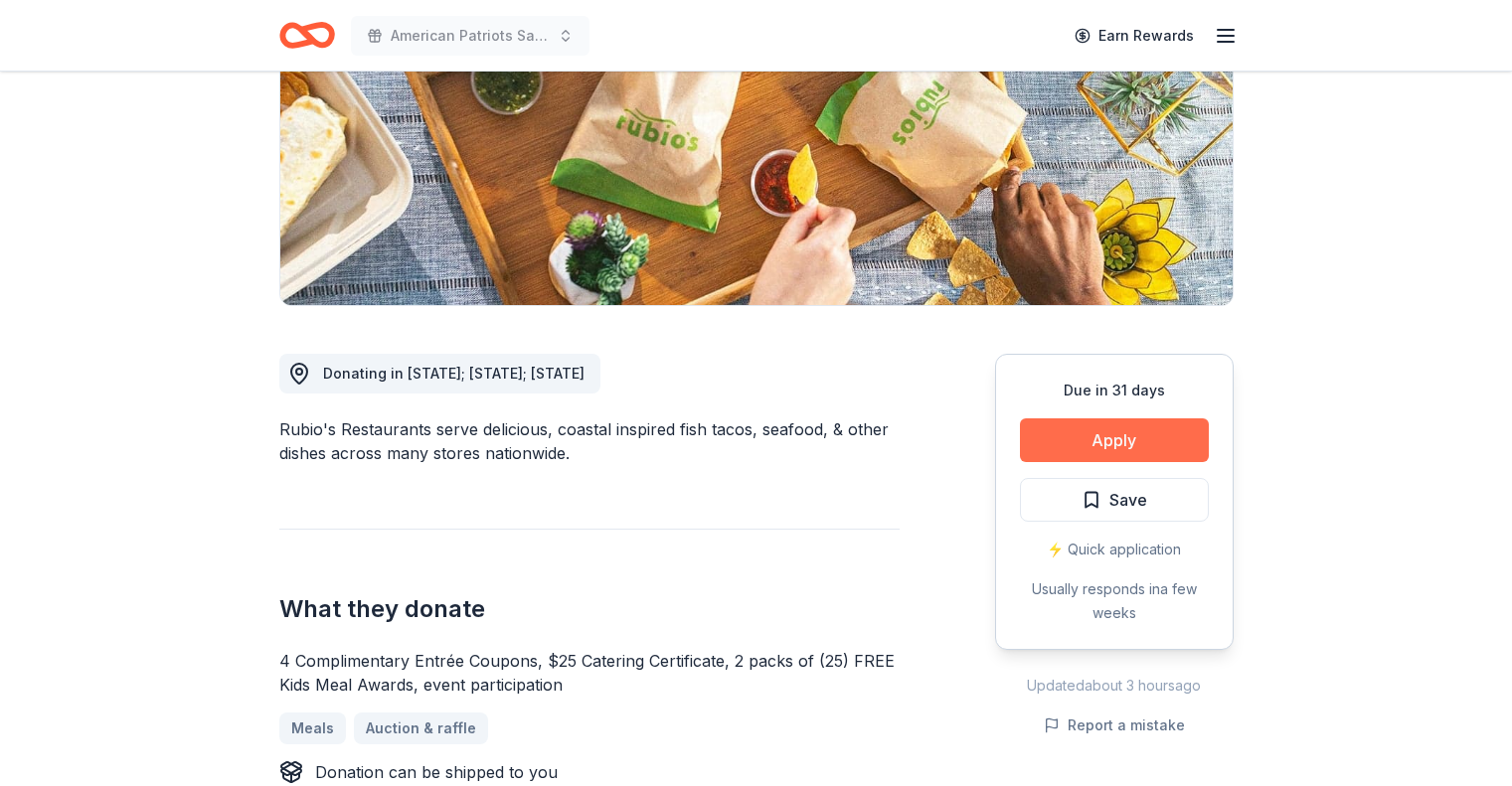 click on "Apply" at bounding box center (1114, 440) 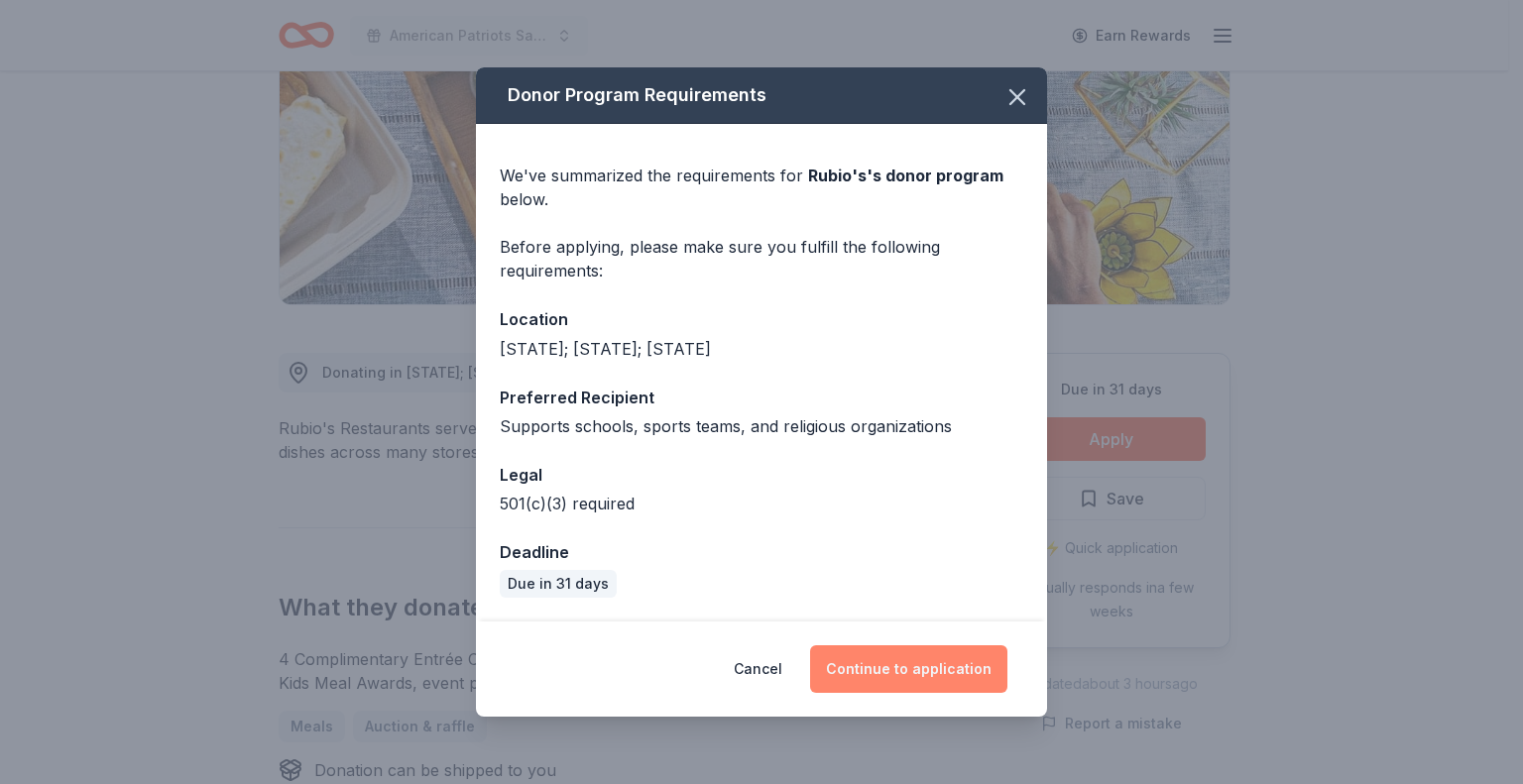 click on "Continue to application" at bounding box center [908, 669] 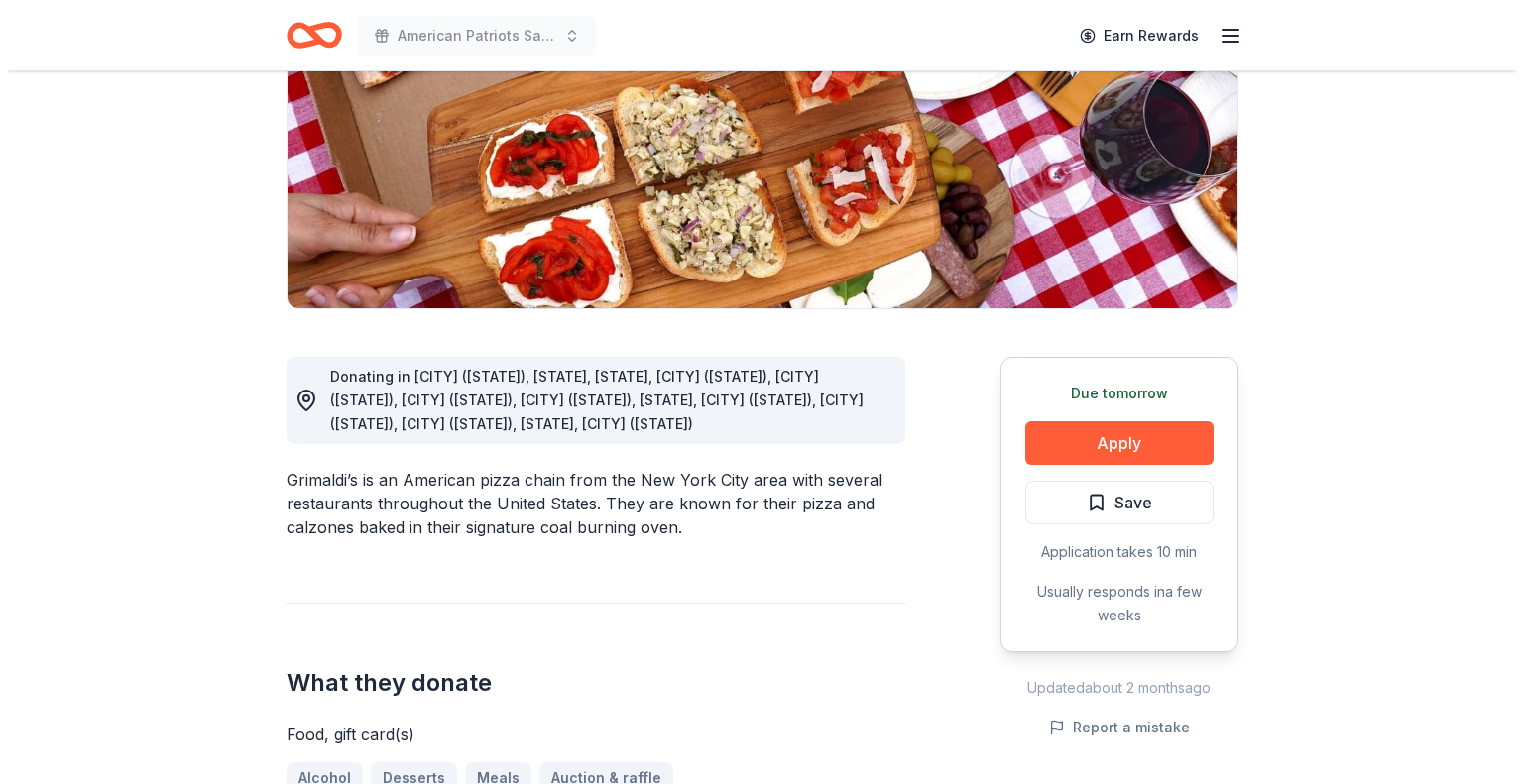 scroll, scrollTop: 297, scrollLeft: 0, axis: vertical 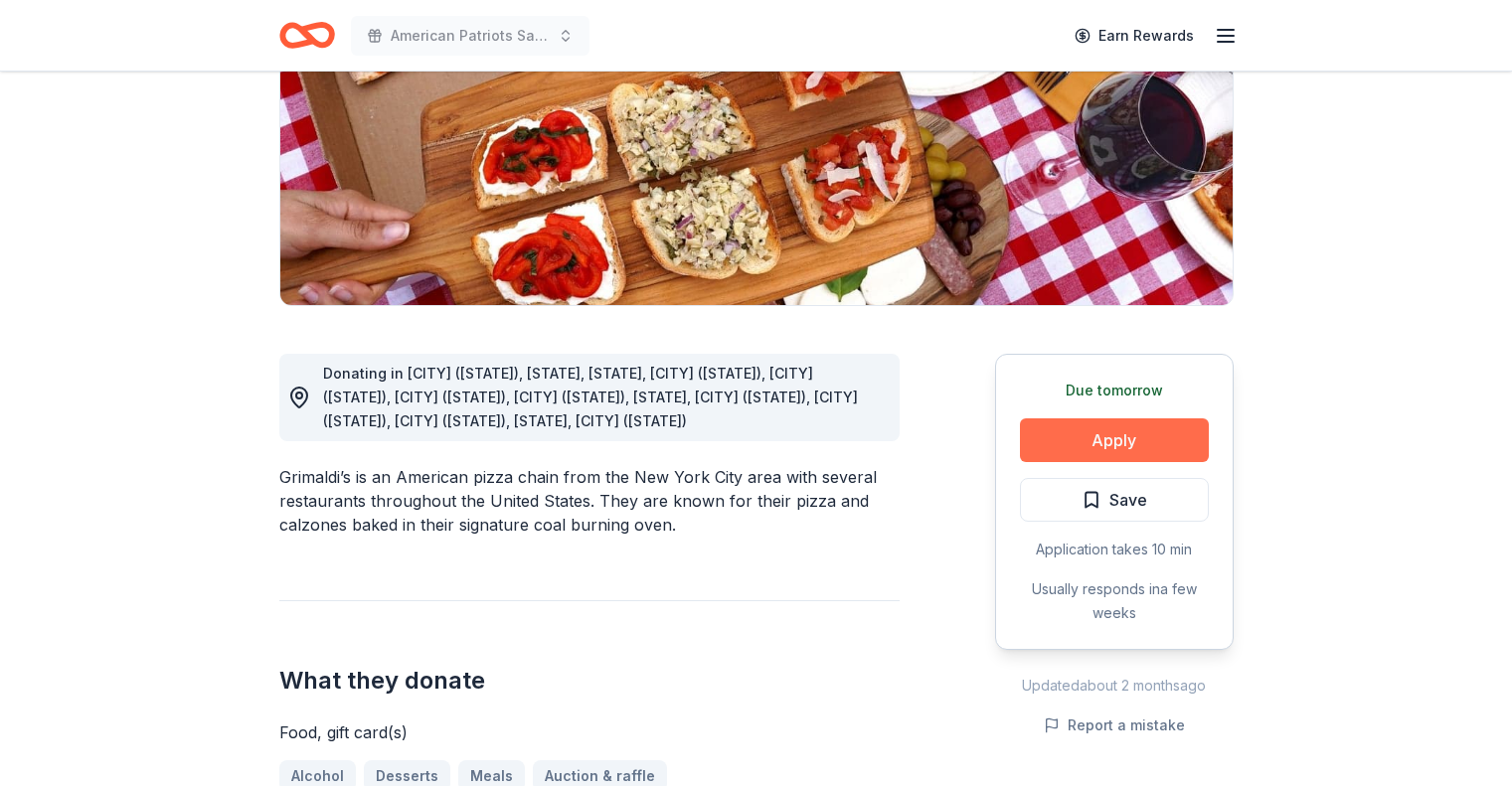 click on "Apply" at bounding box center [1114, 440] 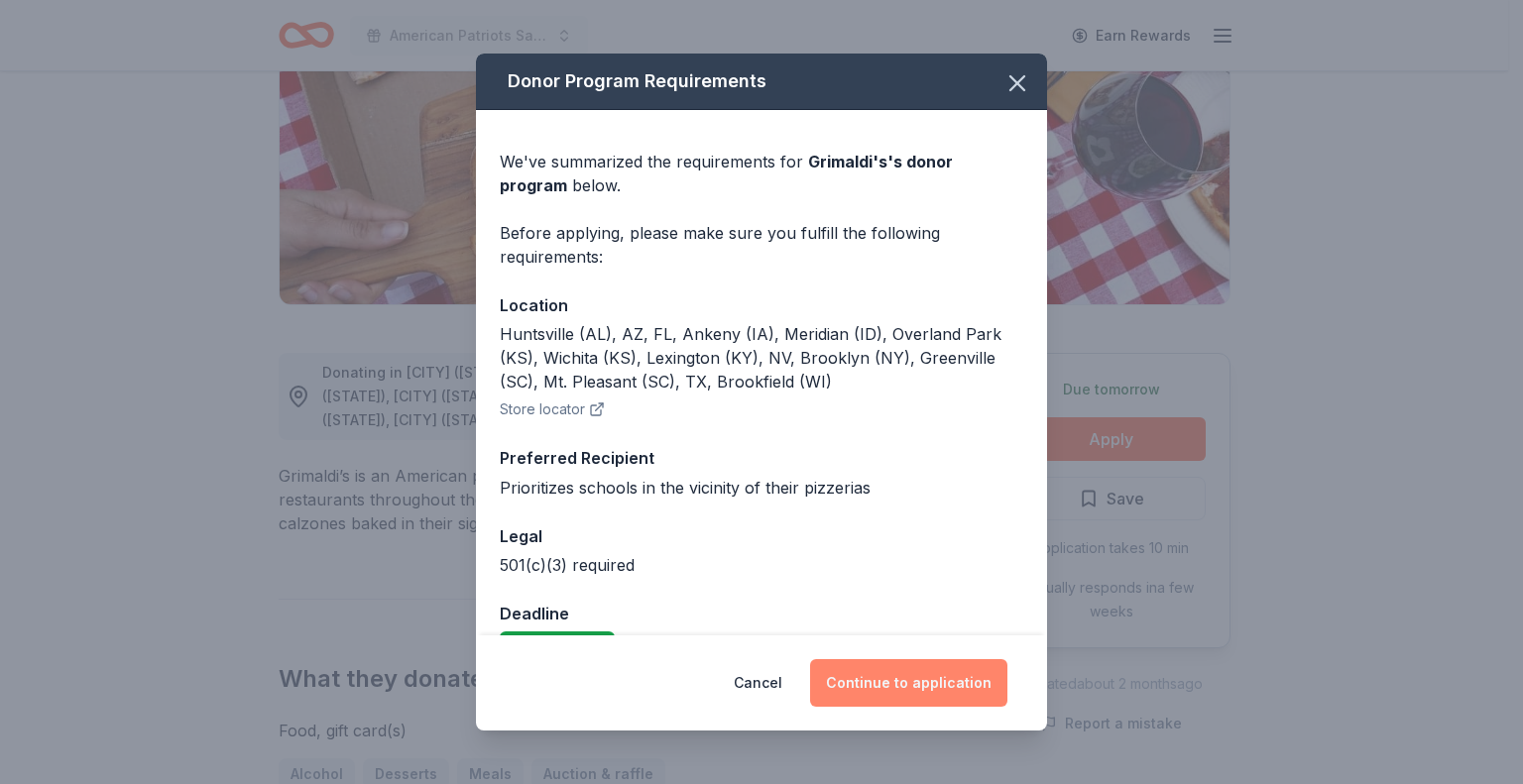 click on "Continue to application" at bounding box center (908, 683) 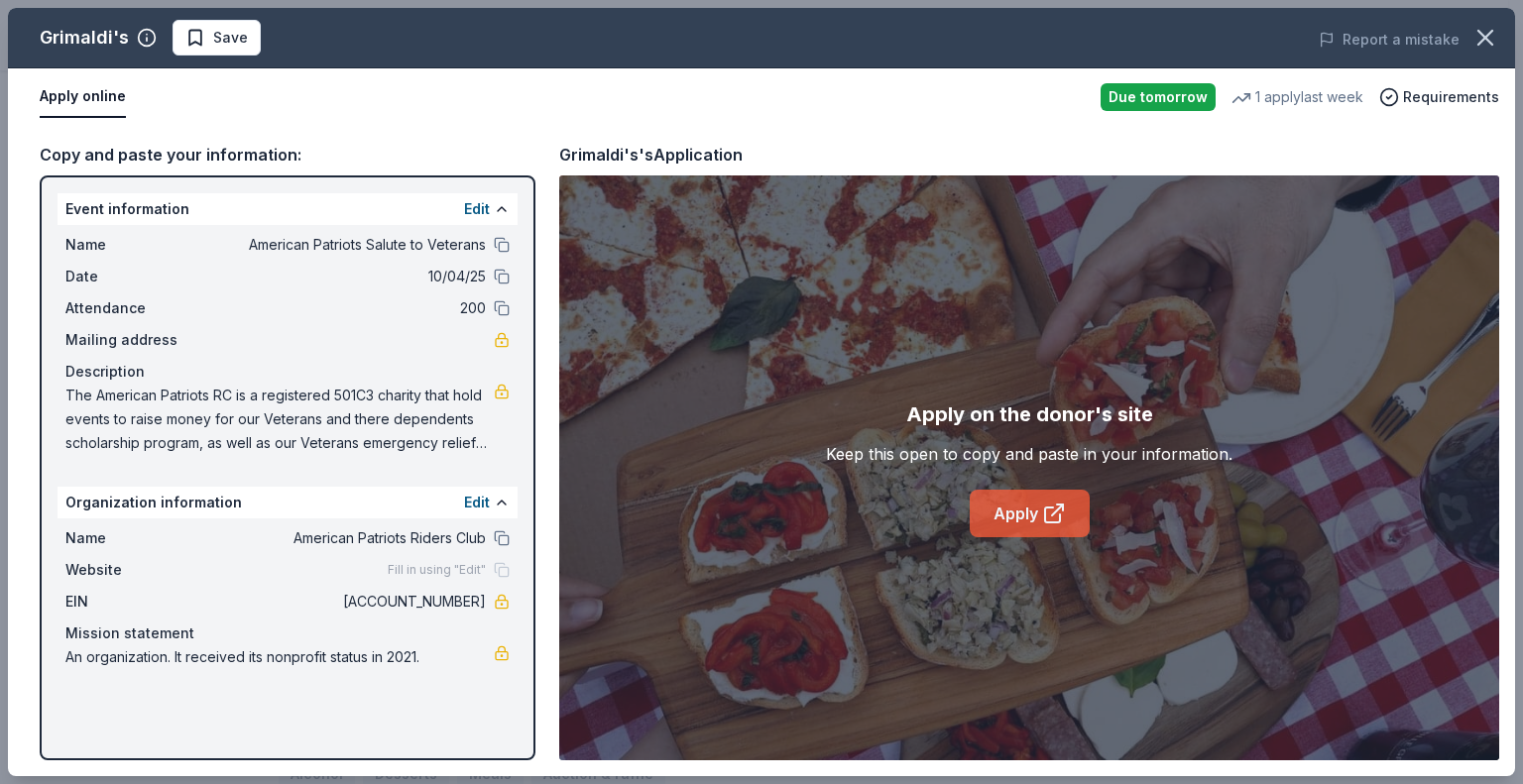 click on "Apply" at bounding box center (1029, 513) 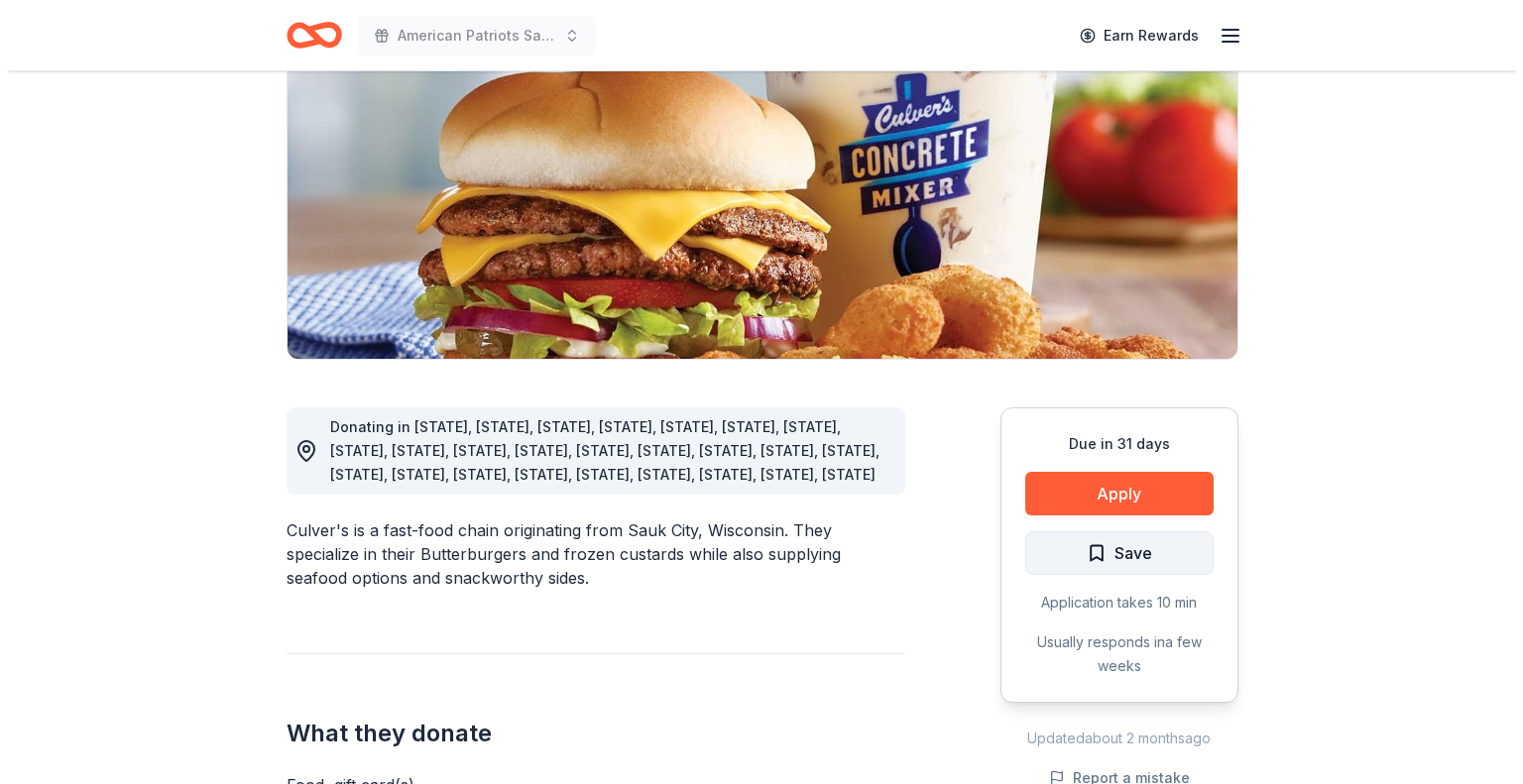 scroll, scrollTop: 297, scrollLeft: 0, axis: vertical 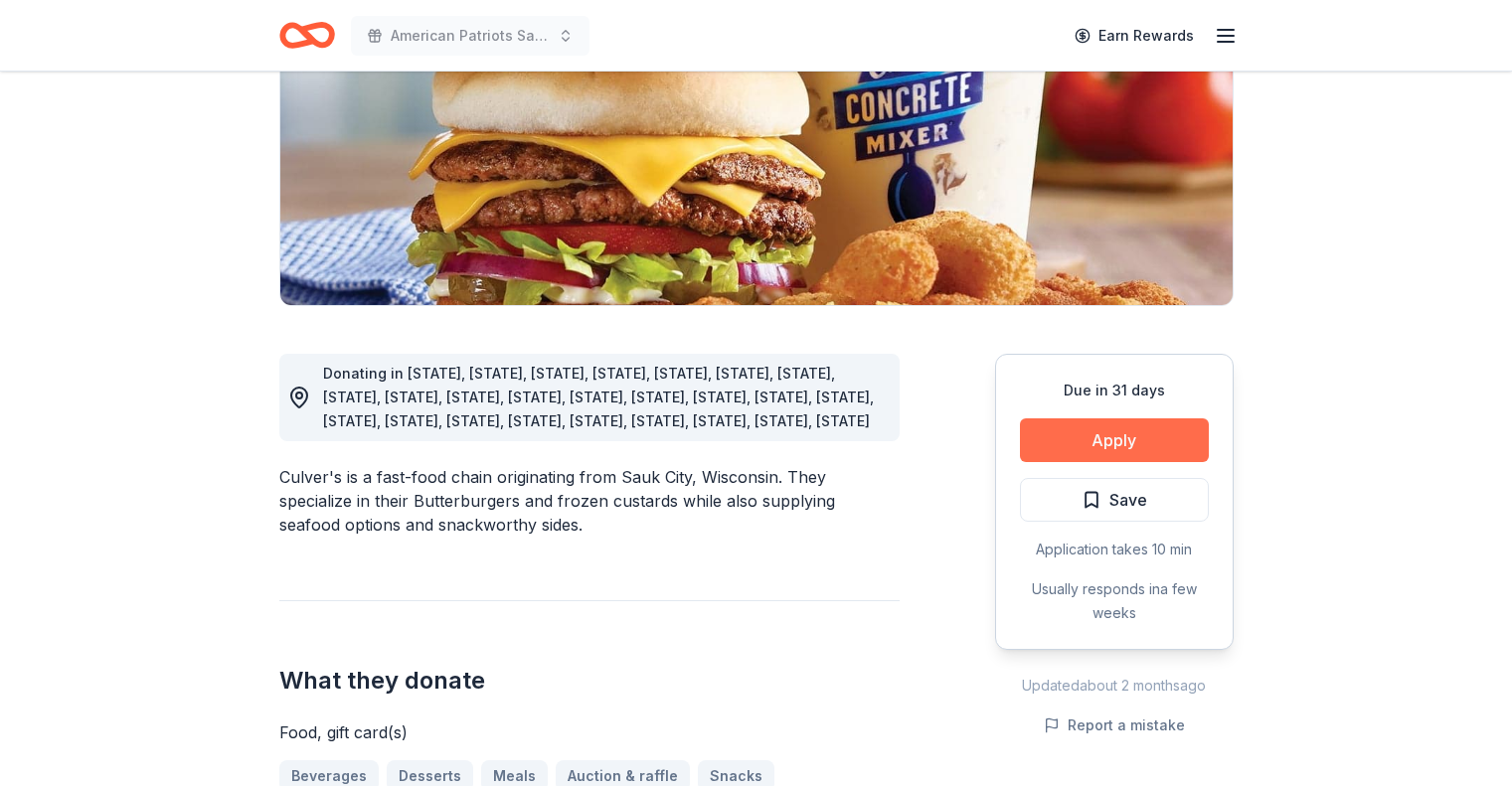 click on "Apply" at bounding box center [1114, 440] 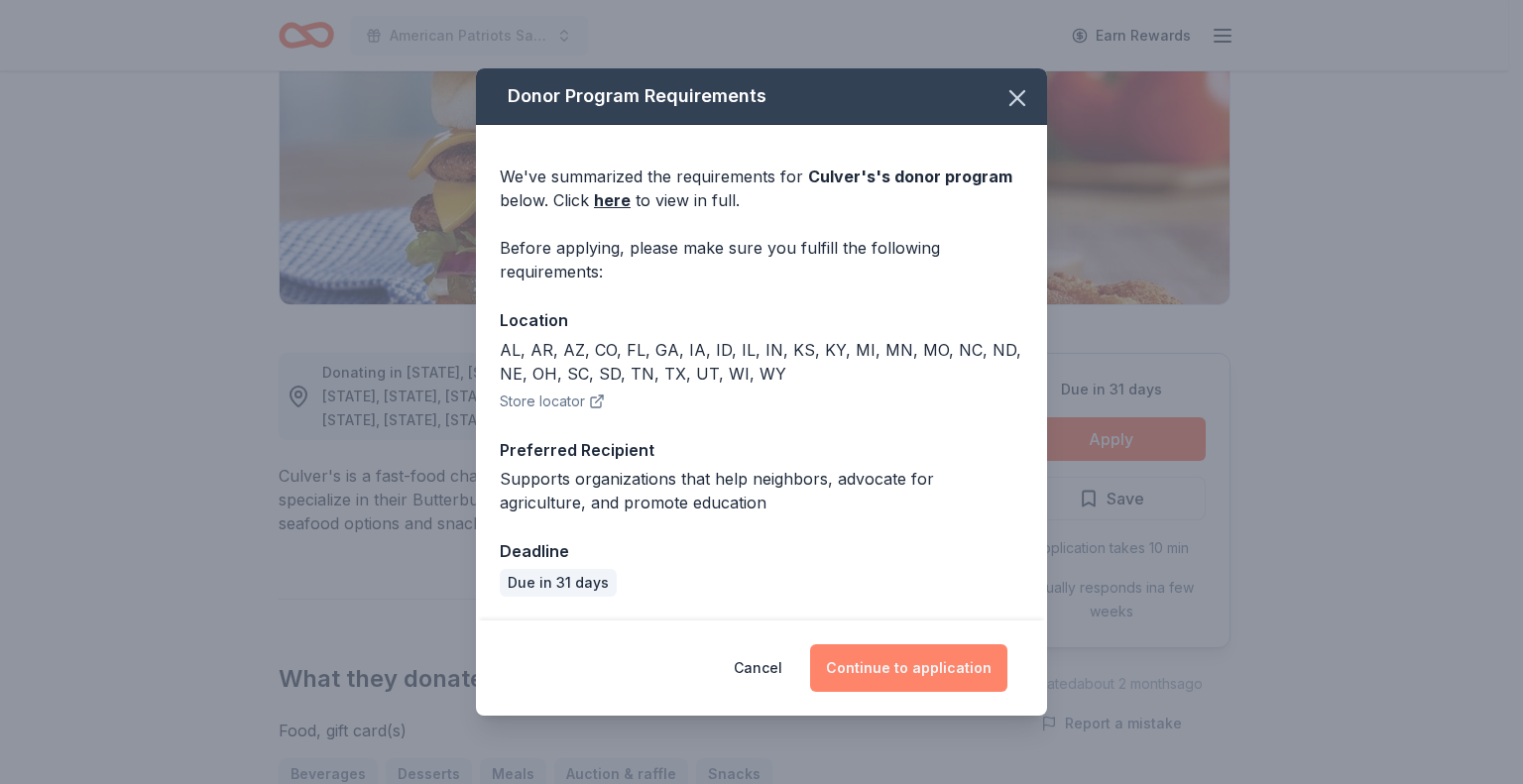 click on "Continue to application" at bounding box center (908, 668) 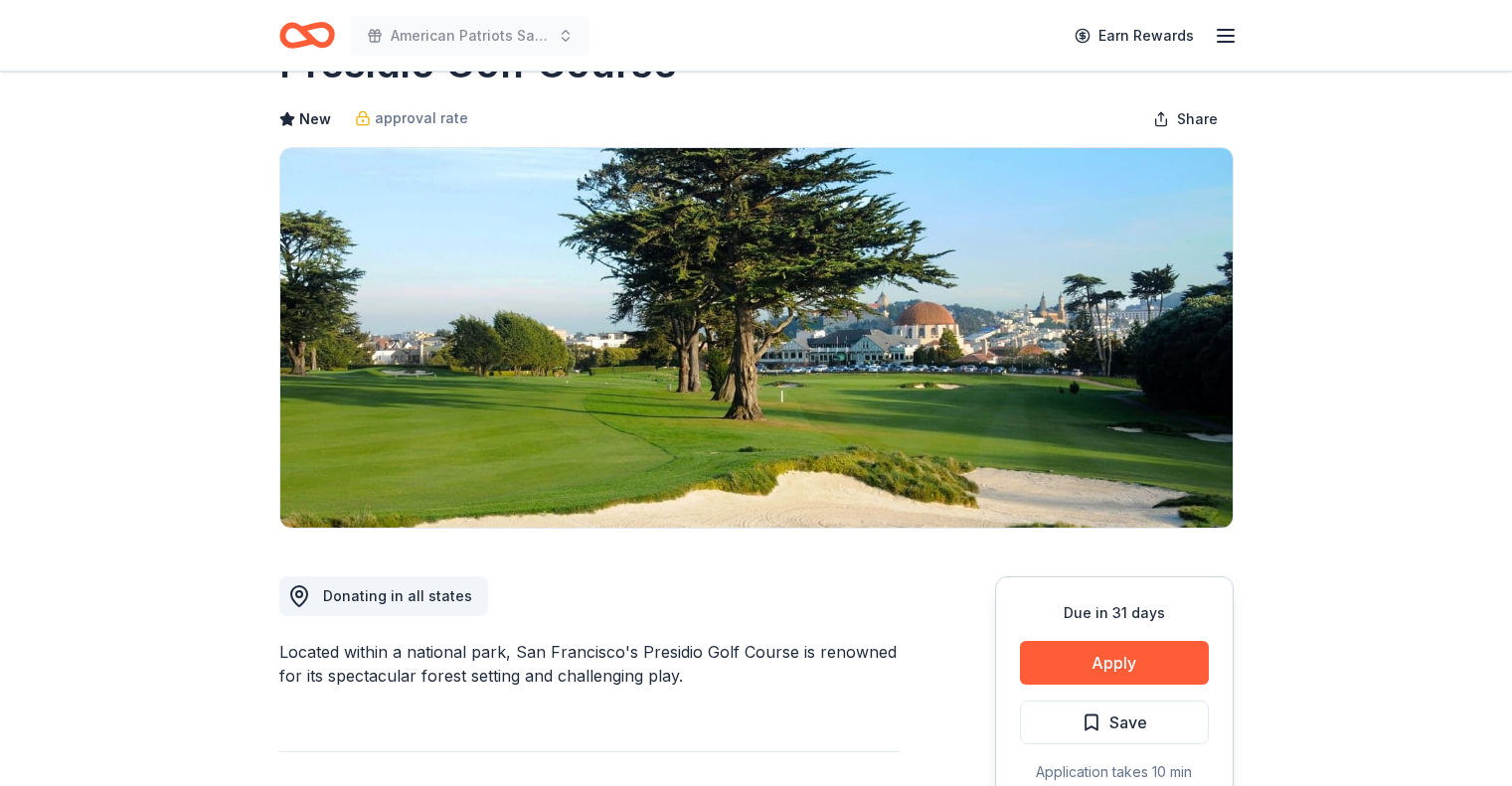scroll, scrollTop: 99, scrollLeft: 0, axis: vertical 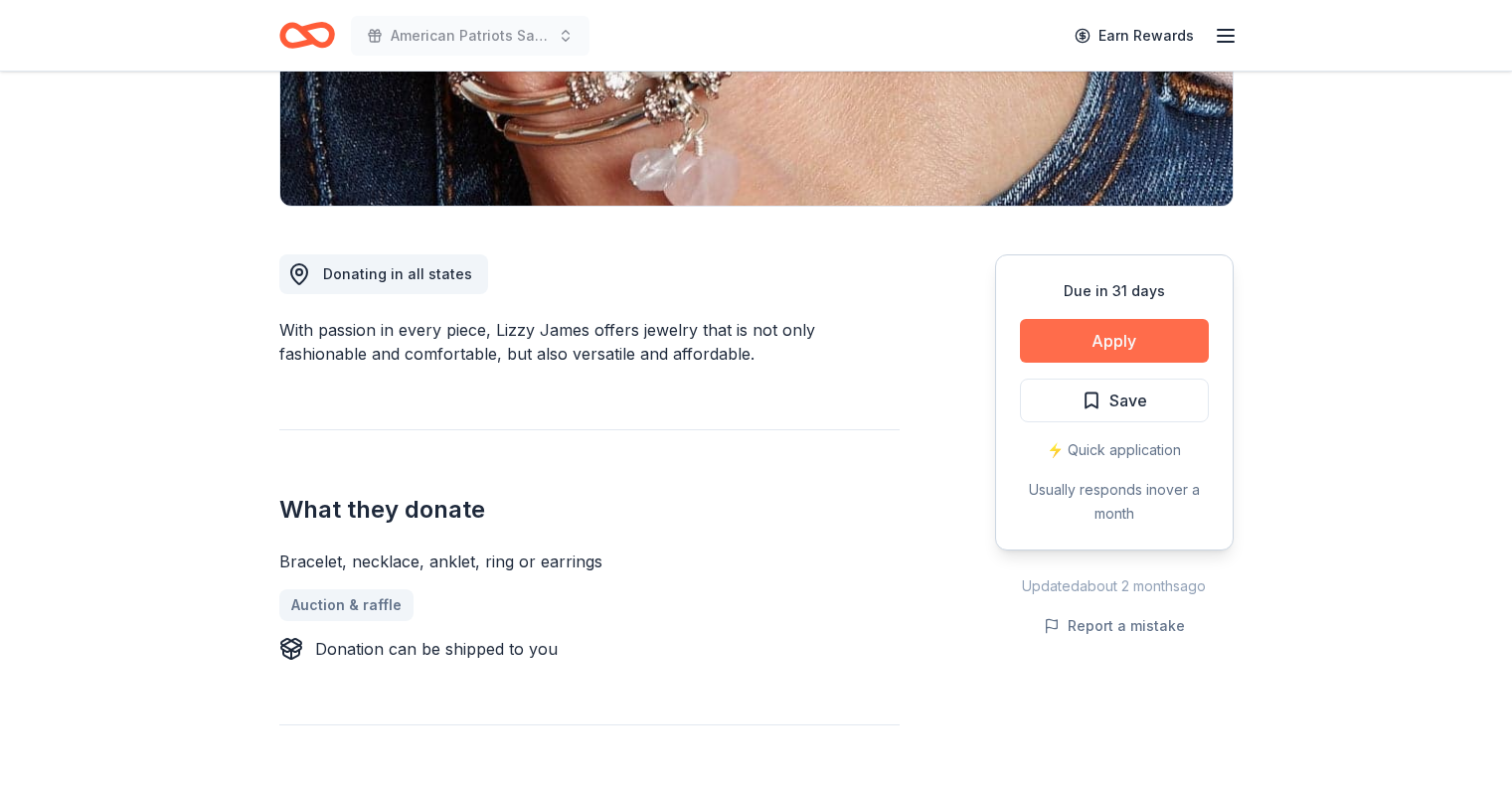 click on "Apply" at bounding box center (1114, 341) 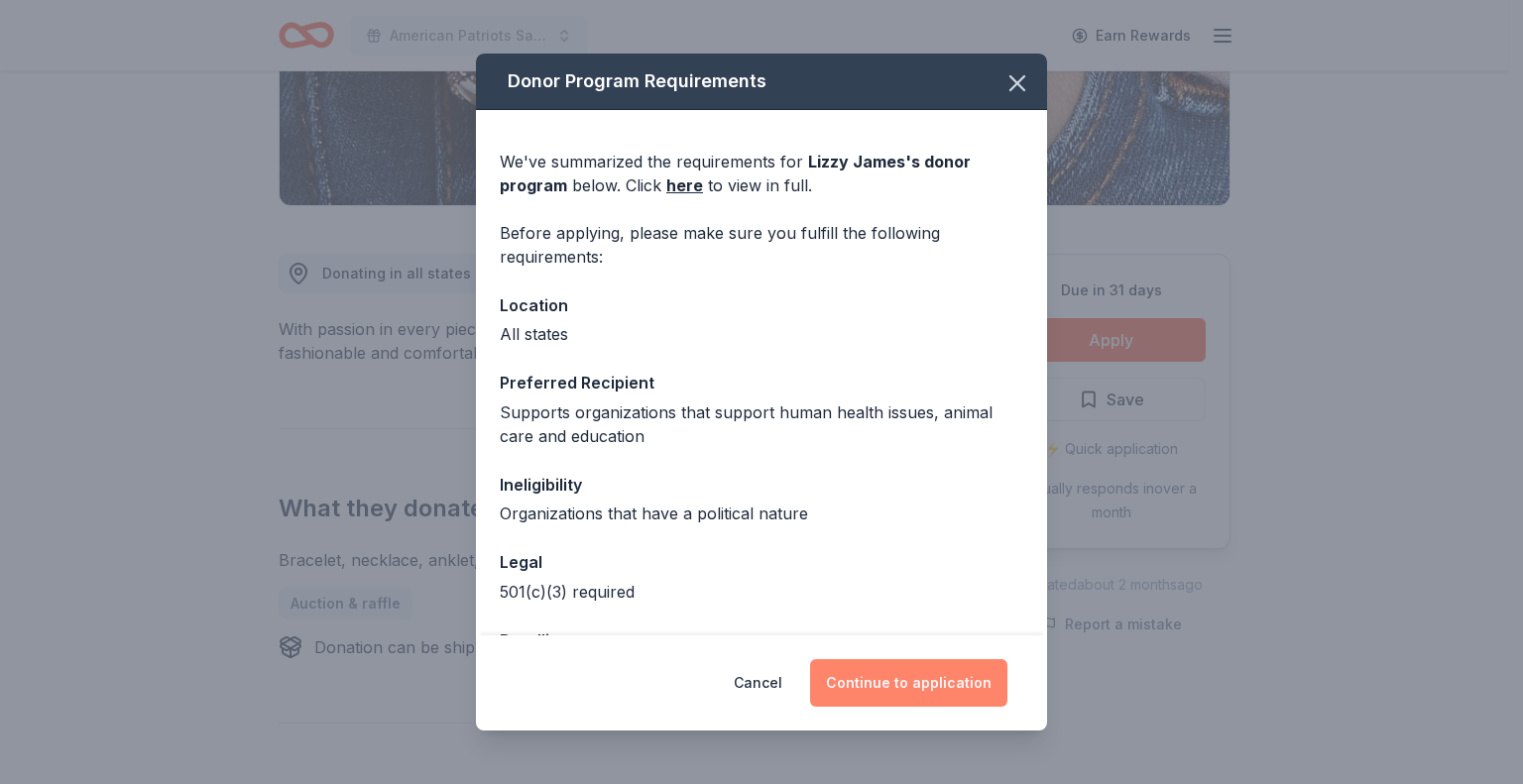 click on "Continue to application" at bounding box center (908, 683) 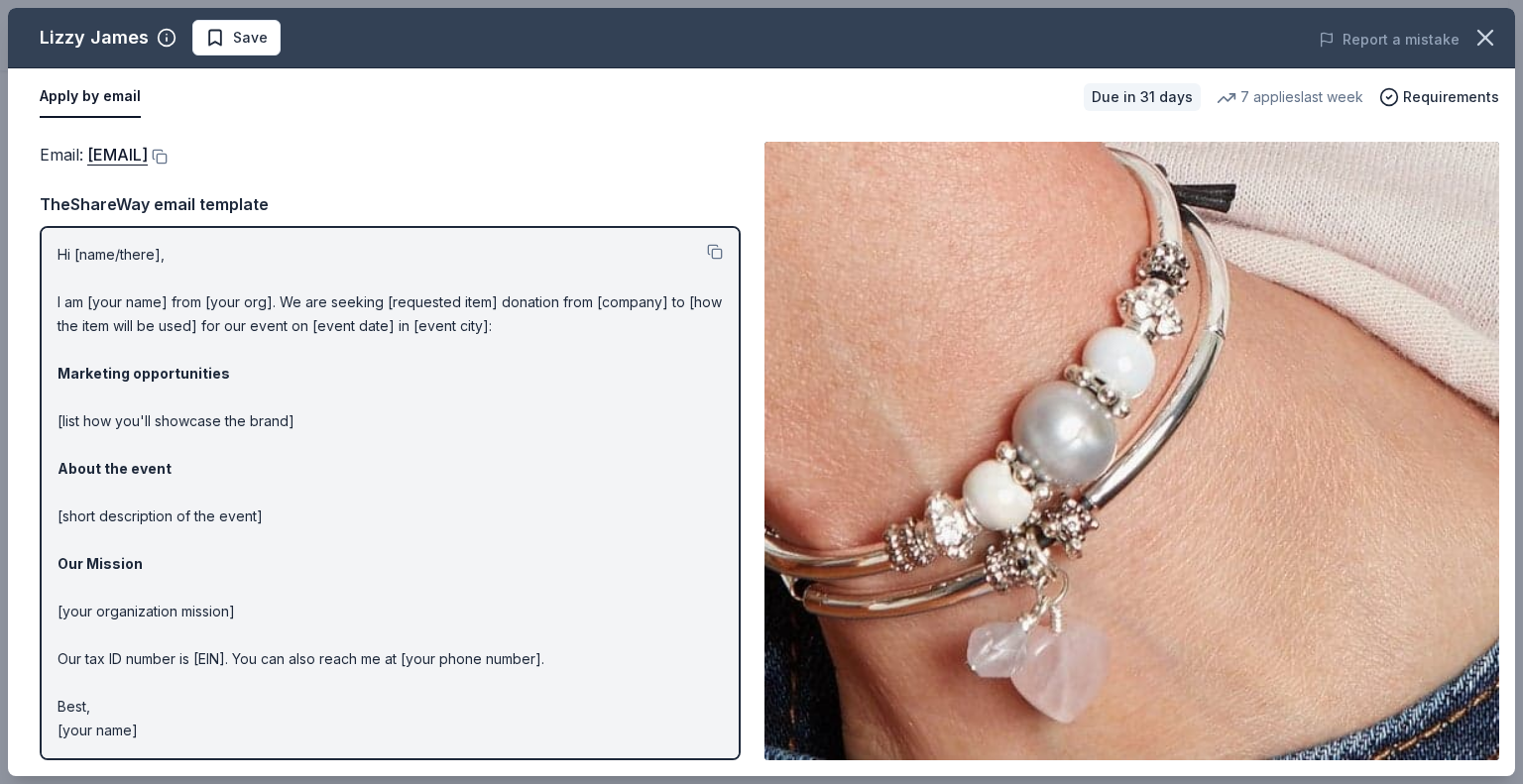 scroll, scrollTop: 0, scrollLeft: 0, axis: both 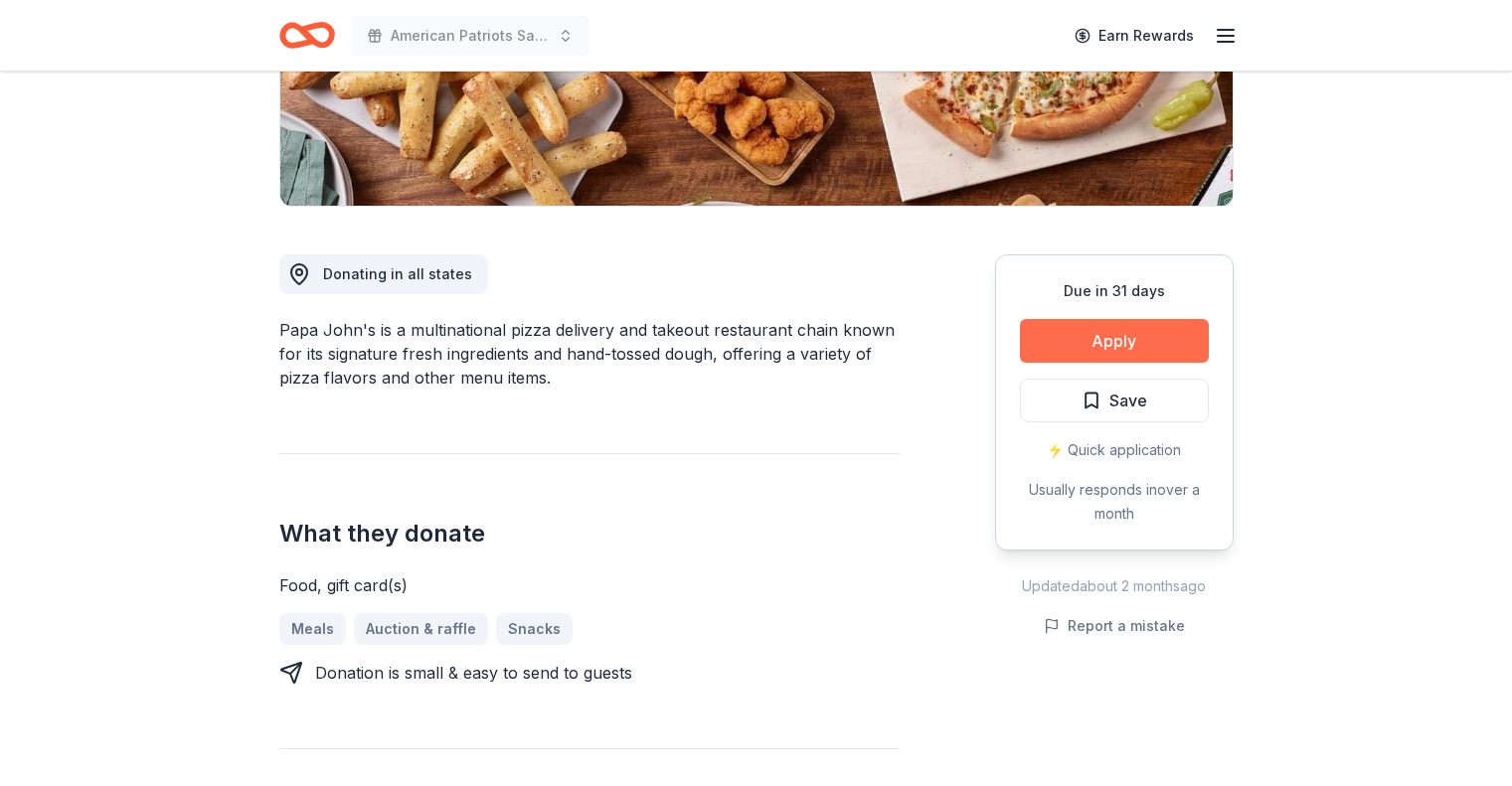 click on "Apply" at bounding box center (1114, 341) 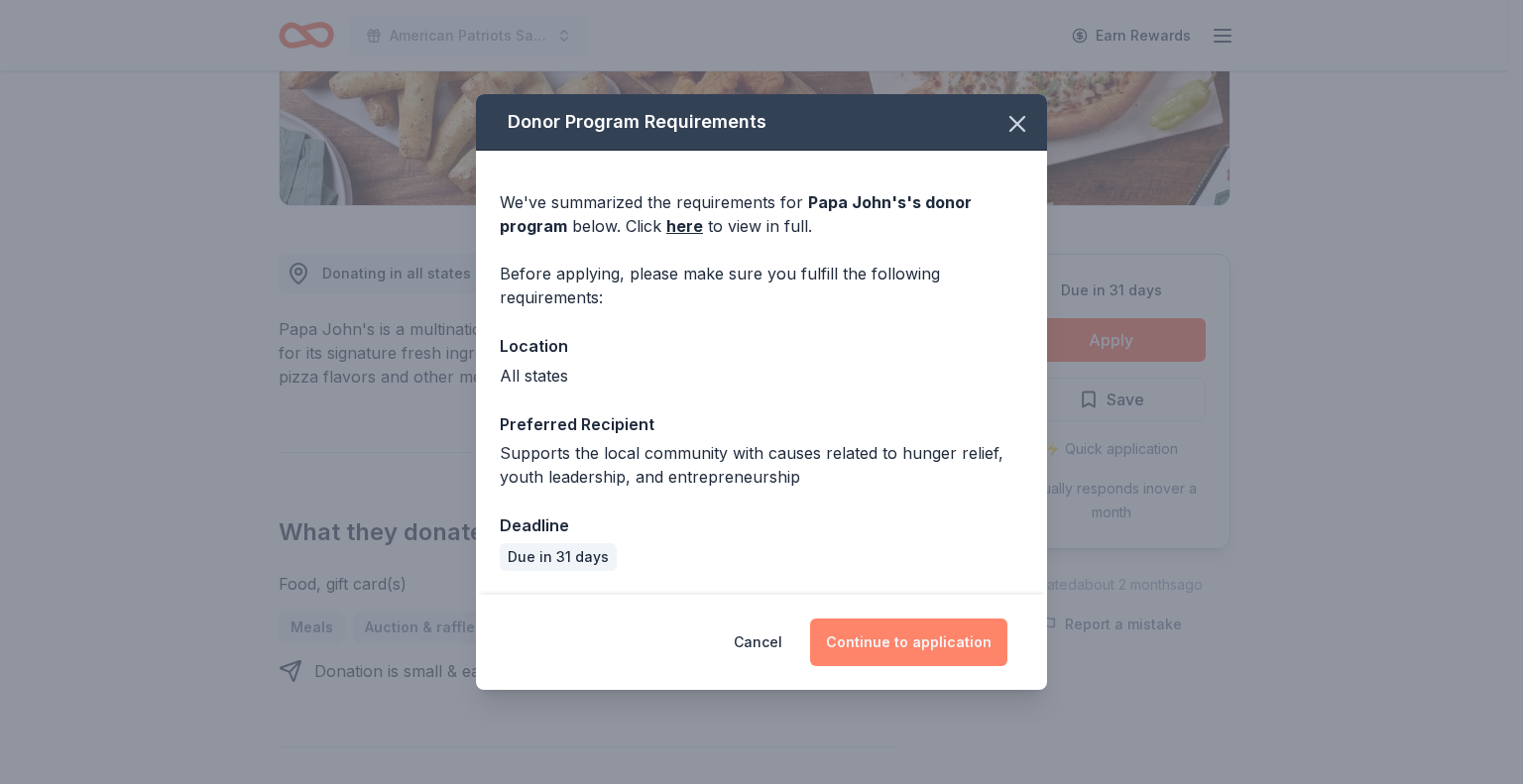 click on "Continue to application" at bounding box center (908, 642) 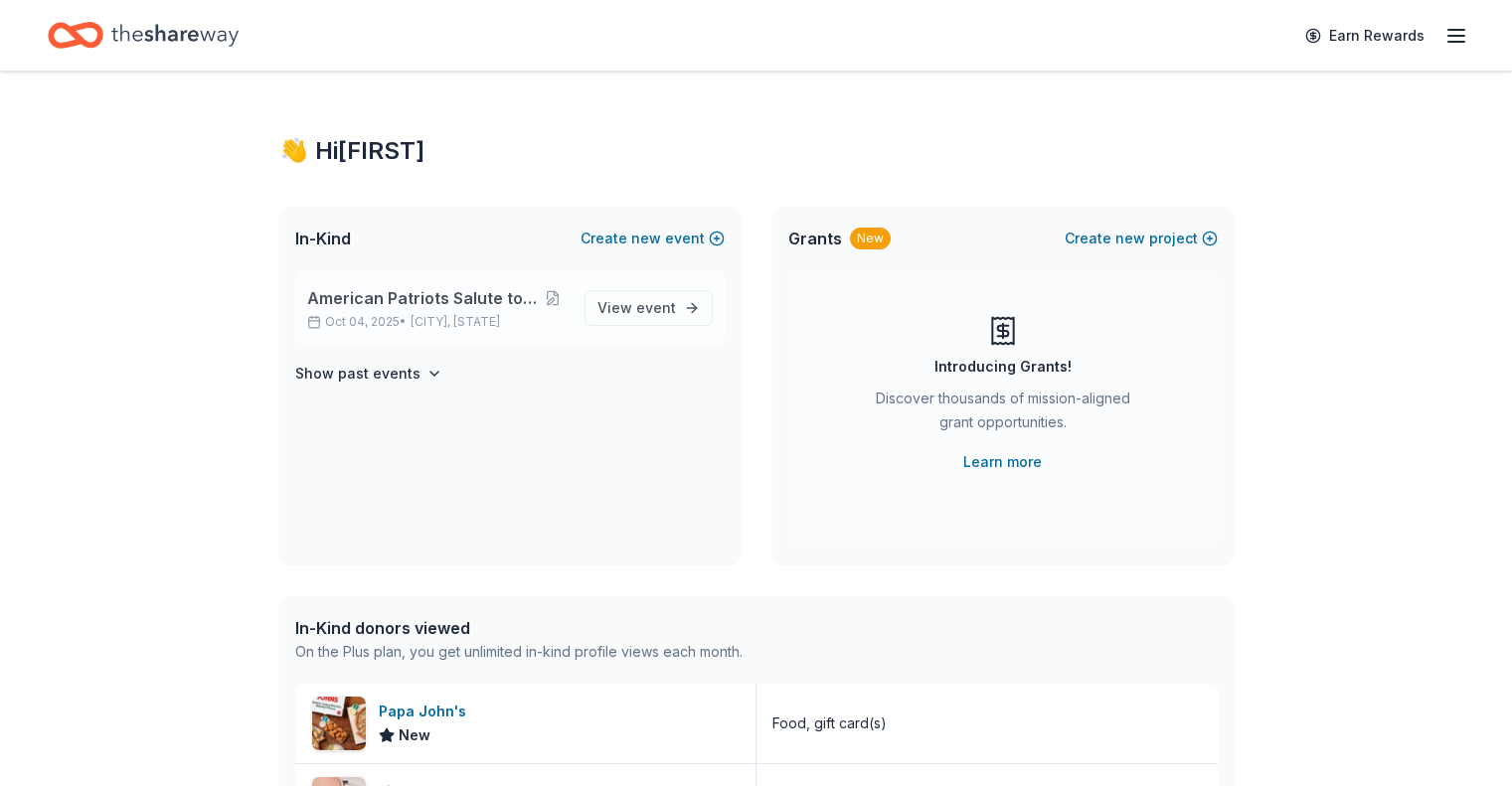 scroll, scrollTop: 0, scrollLeft: 0, axis: both 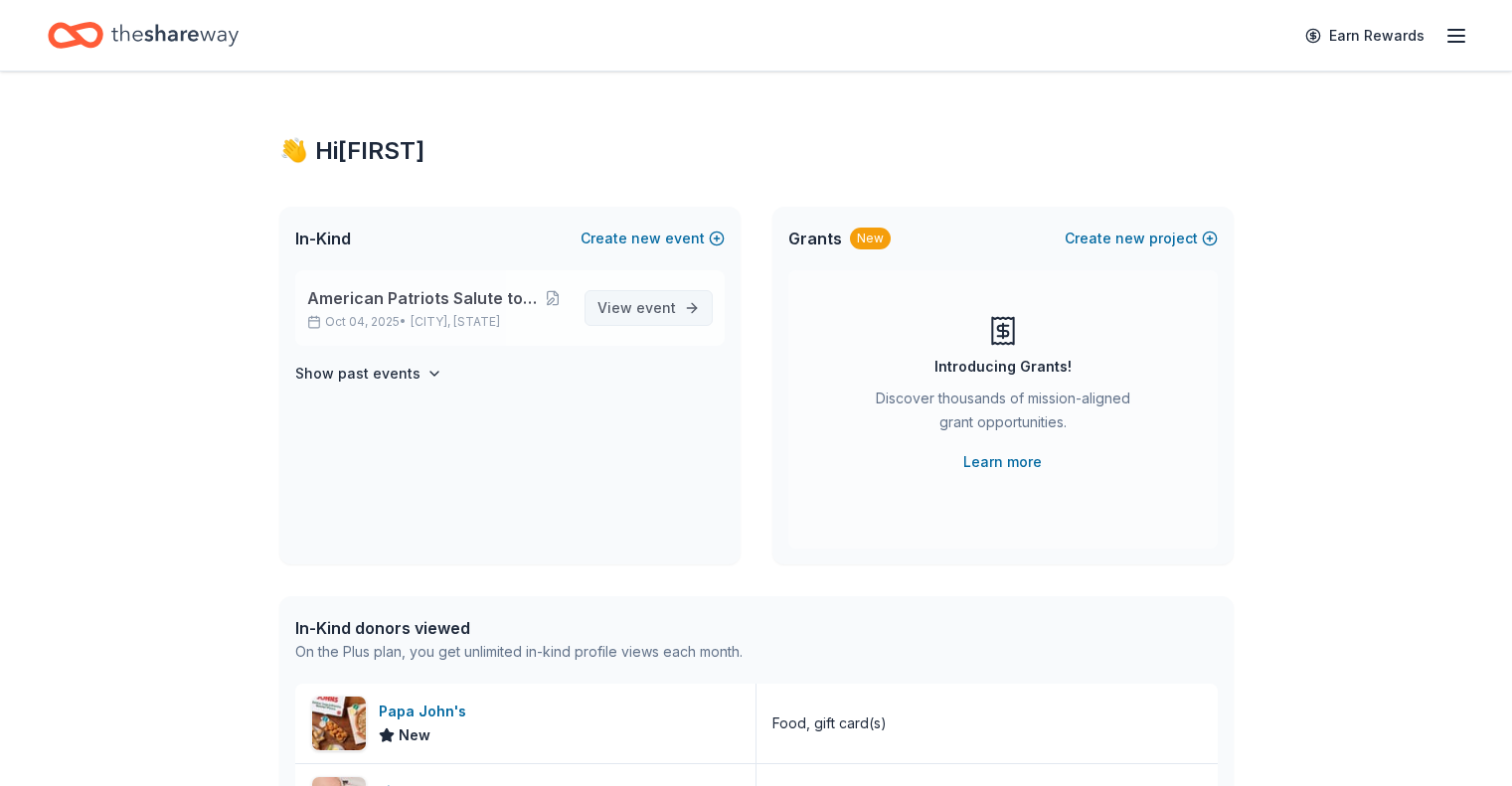 click on "View   event" at bounding box center (636, 308) 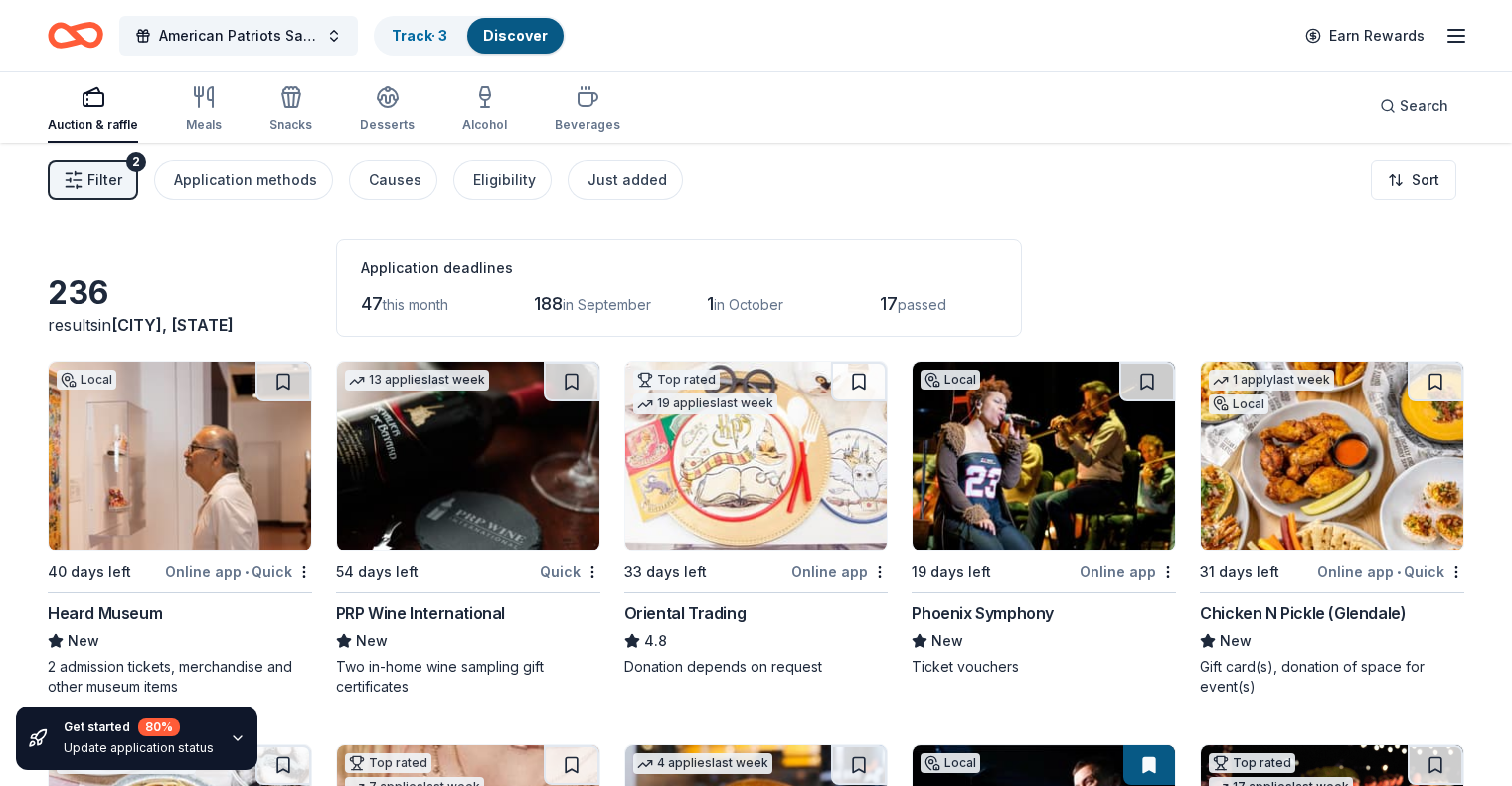 scroll, scrollTop: 0, scrollLeft: 0, axis: both 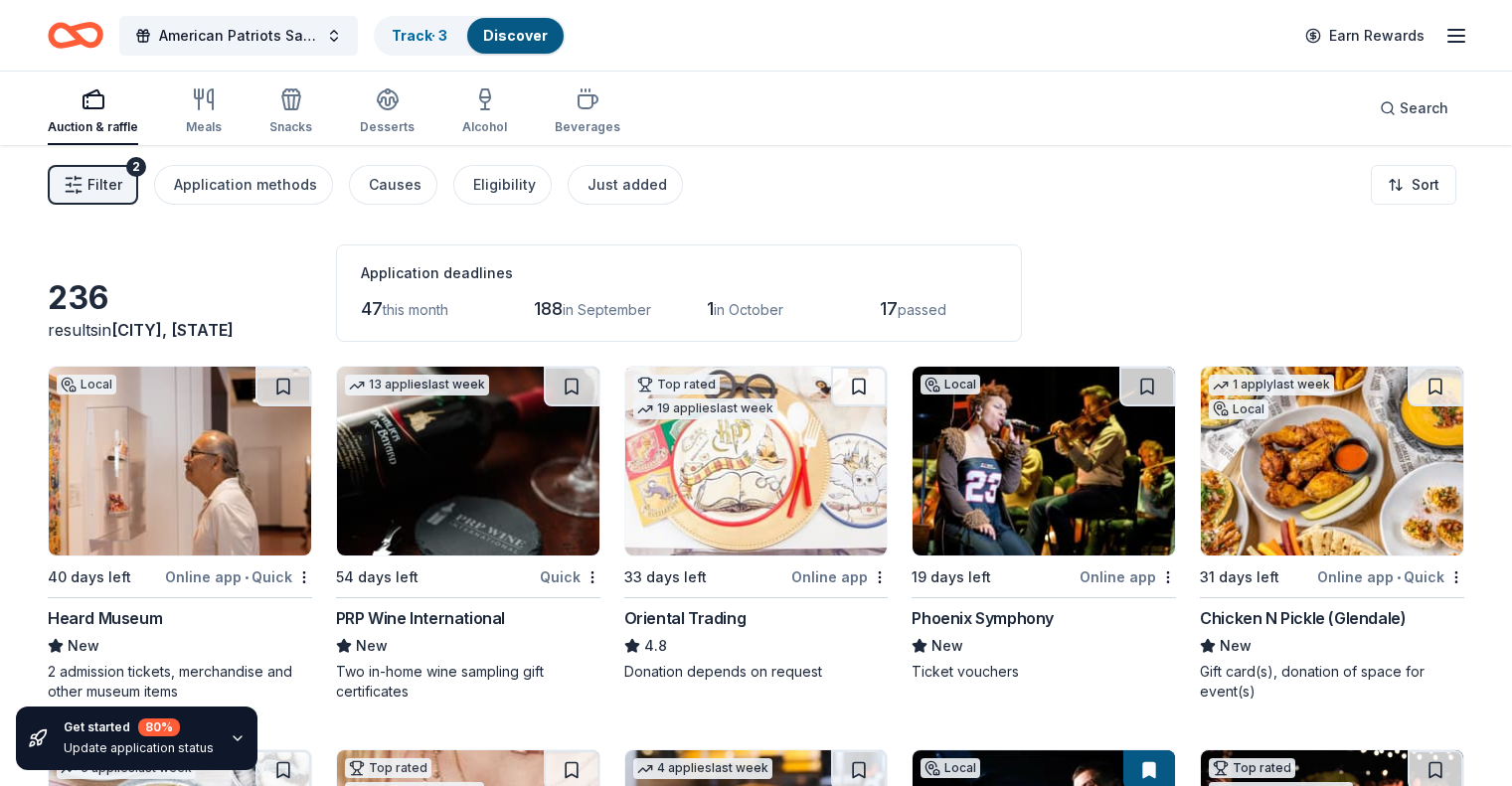 click on "Filter 2" at bounding box center (92, 185) 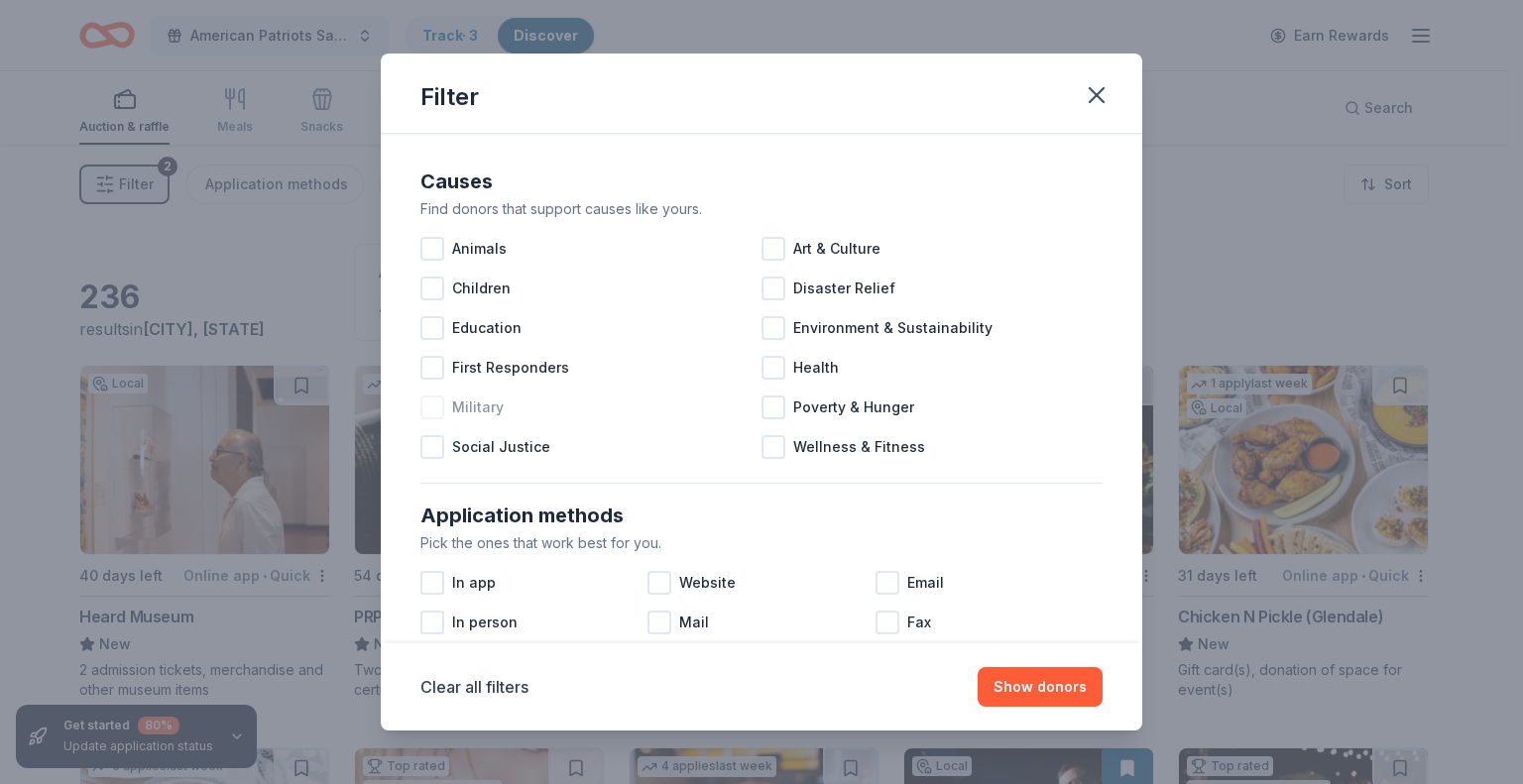 drag, startPoint x: 429, startPoint y: 405, endPoint x: 462, endPoint y: 416, distance: 34.785054 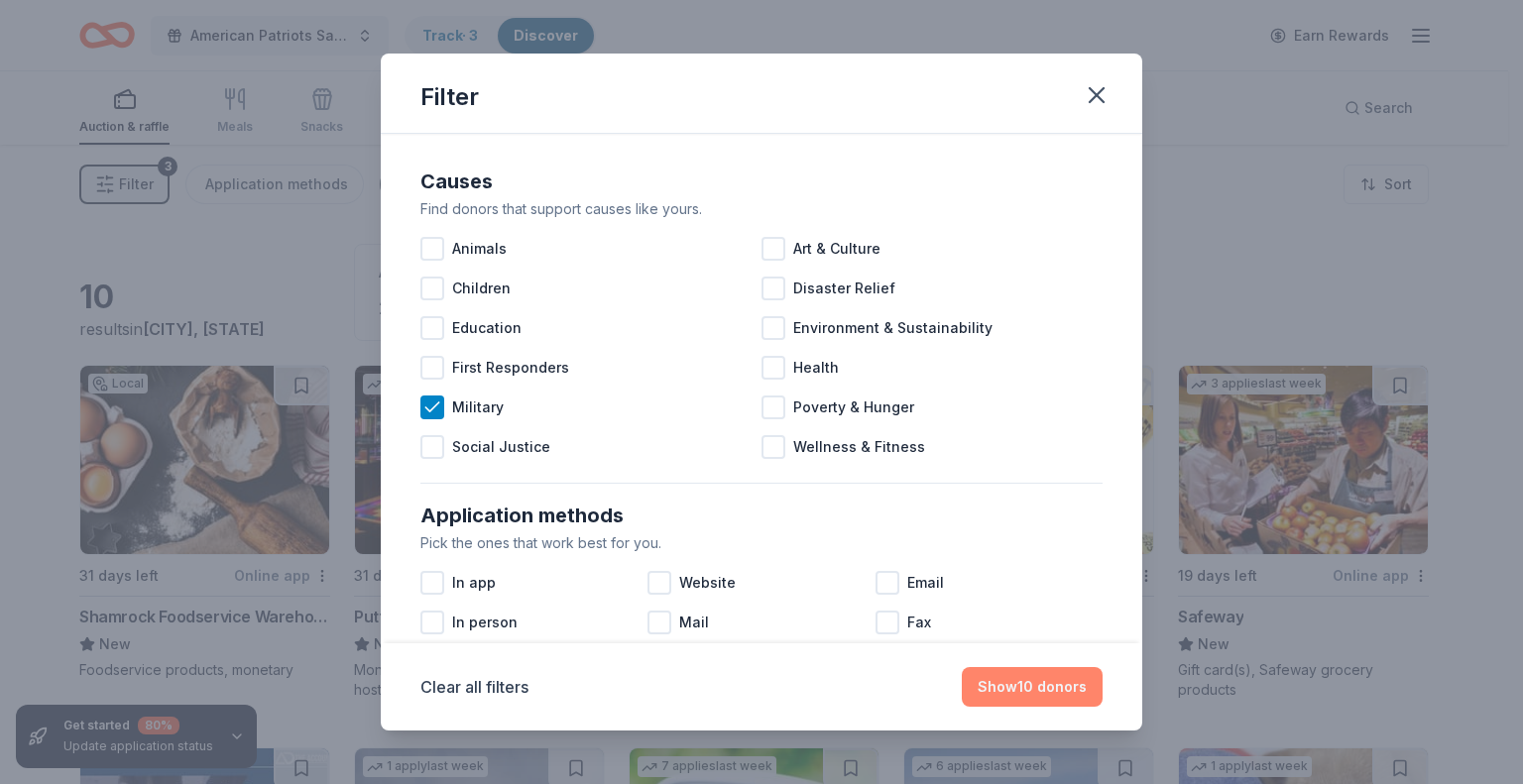 click on "Show  10   donors" at bounding box center [1032, 687] 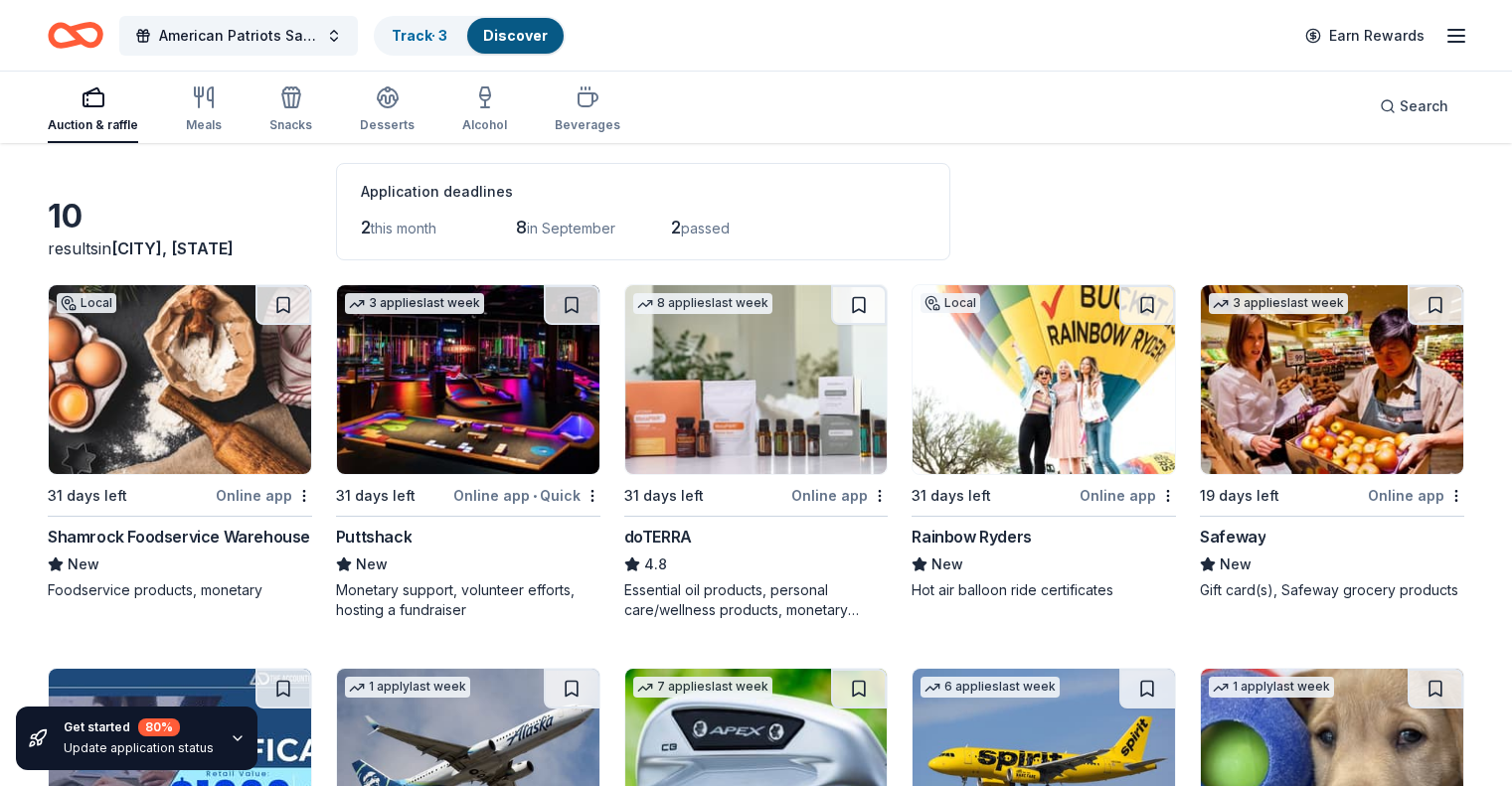 scroll, scrollTop: 0, scrollLeft: 0, axis: both 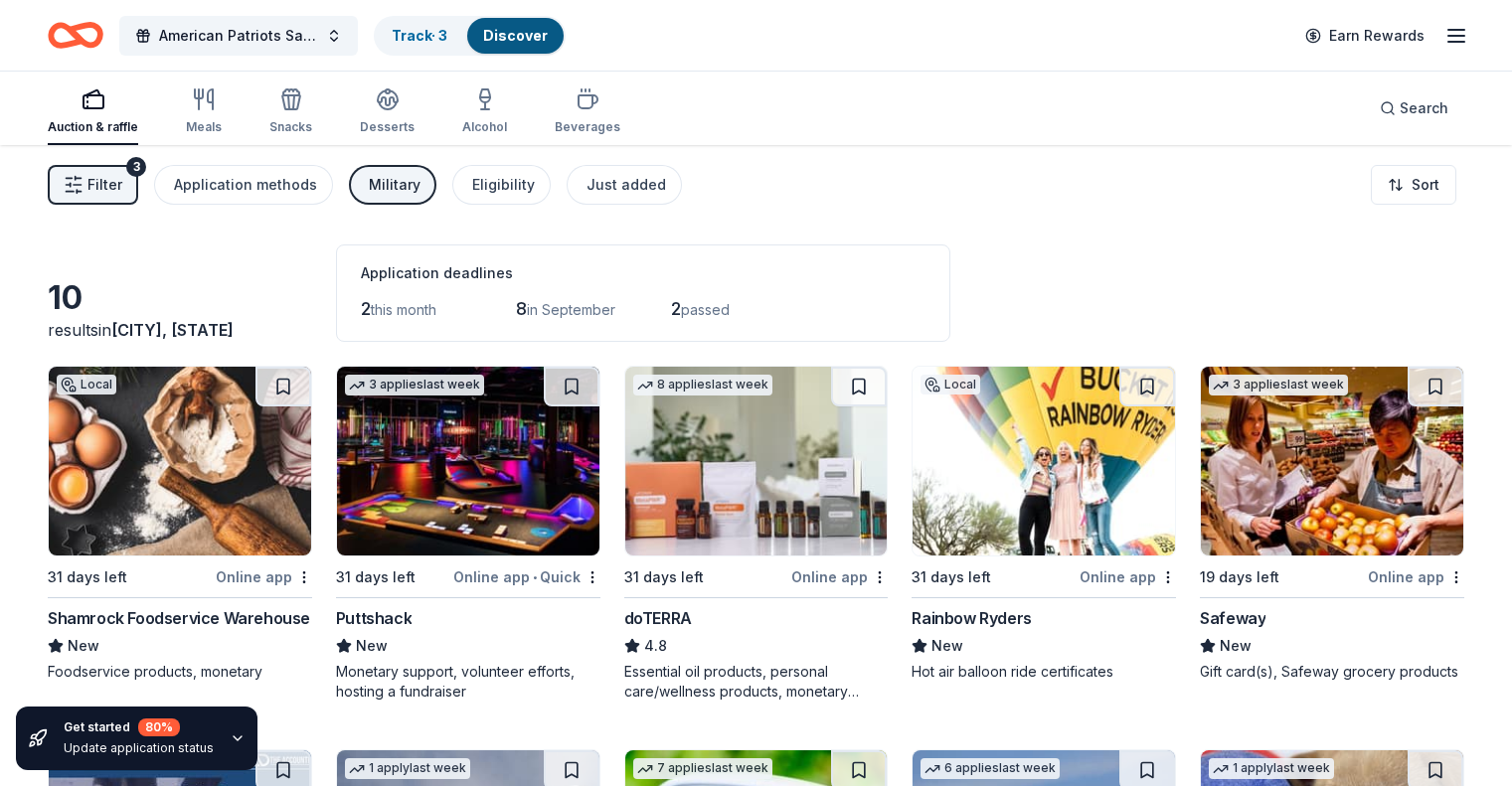 click on "Filter 3" at bounding box center (92, 185) 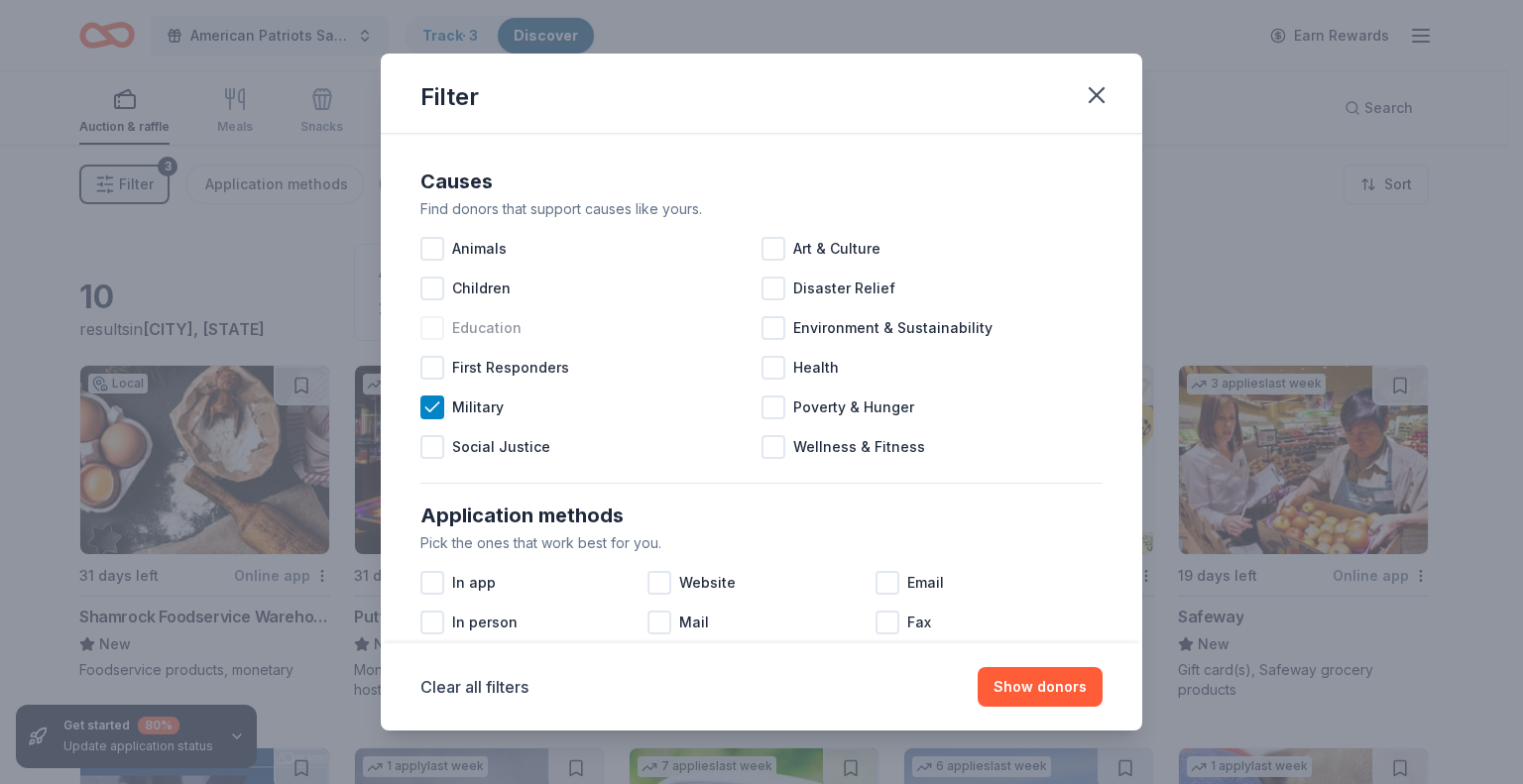 drag, startPoint x: 432, startPoint y: 331, endPoint x: 436, endPoint y: 345, distance: 14.56022 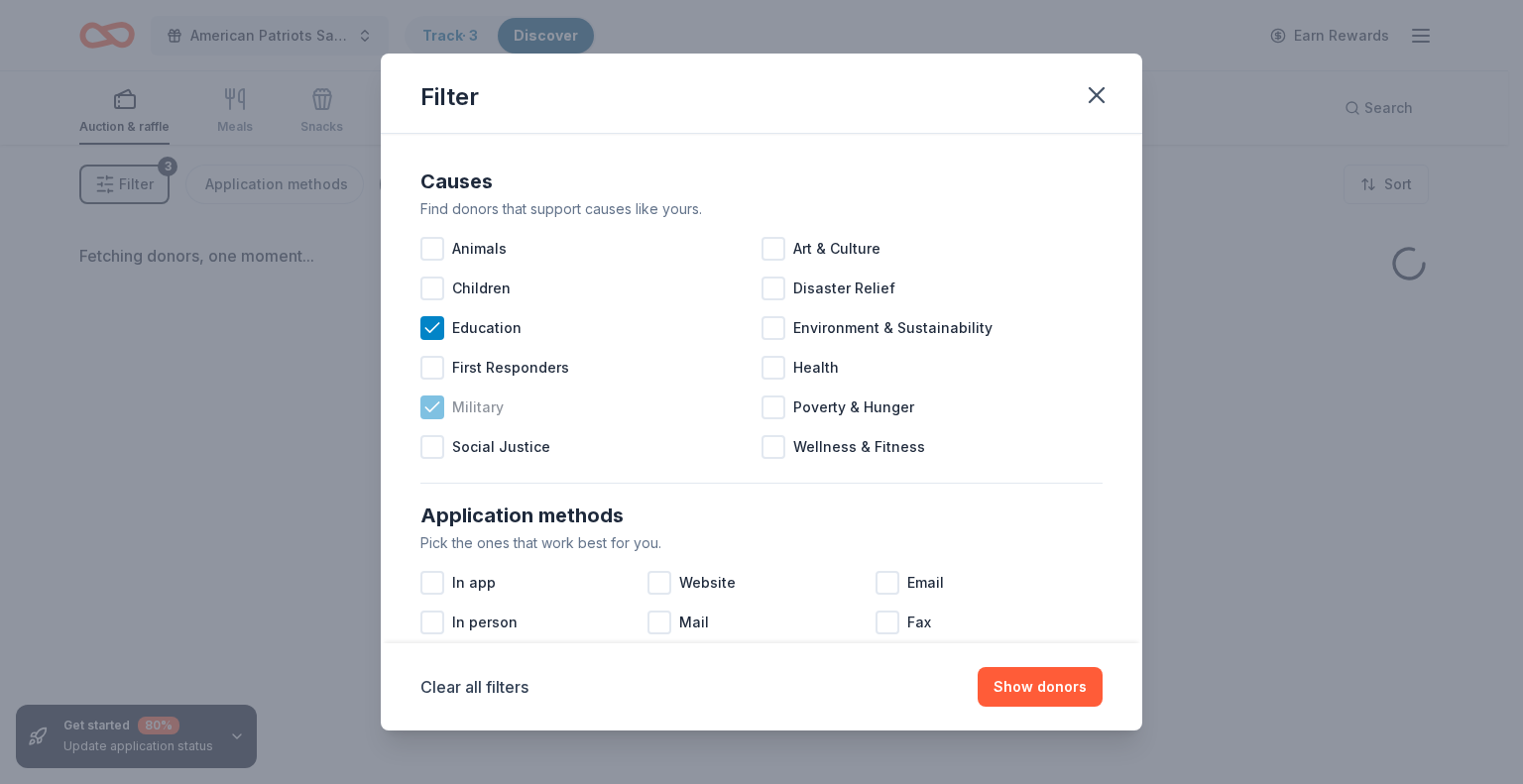 click 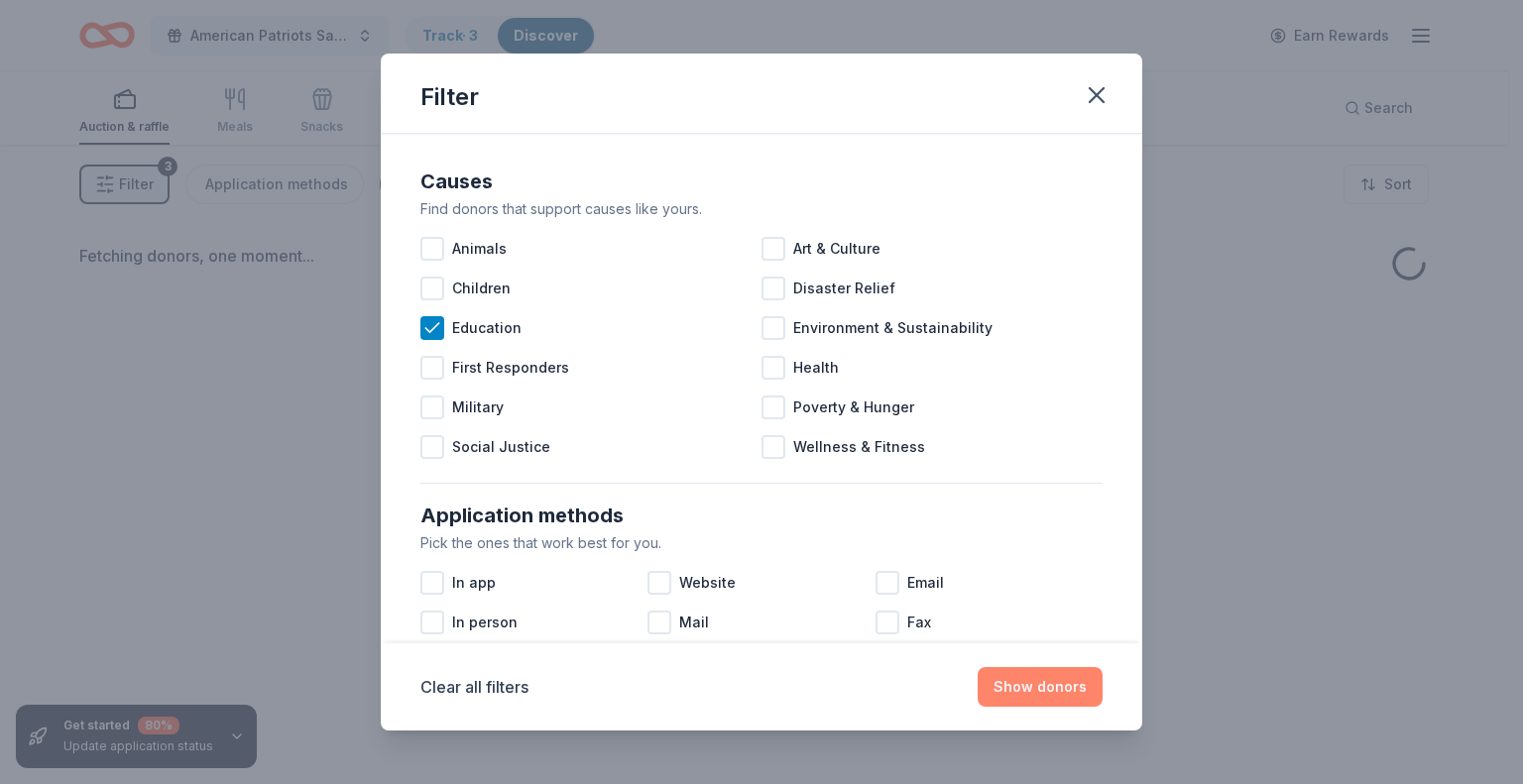 click on "Show    donors" at bounding box center [1040, 687] 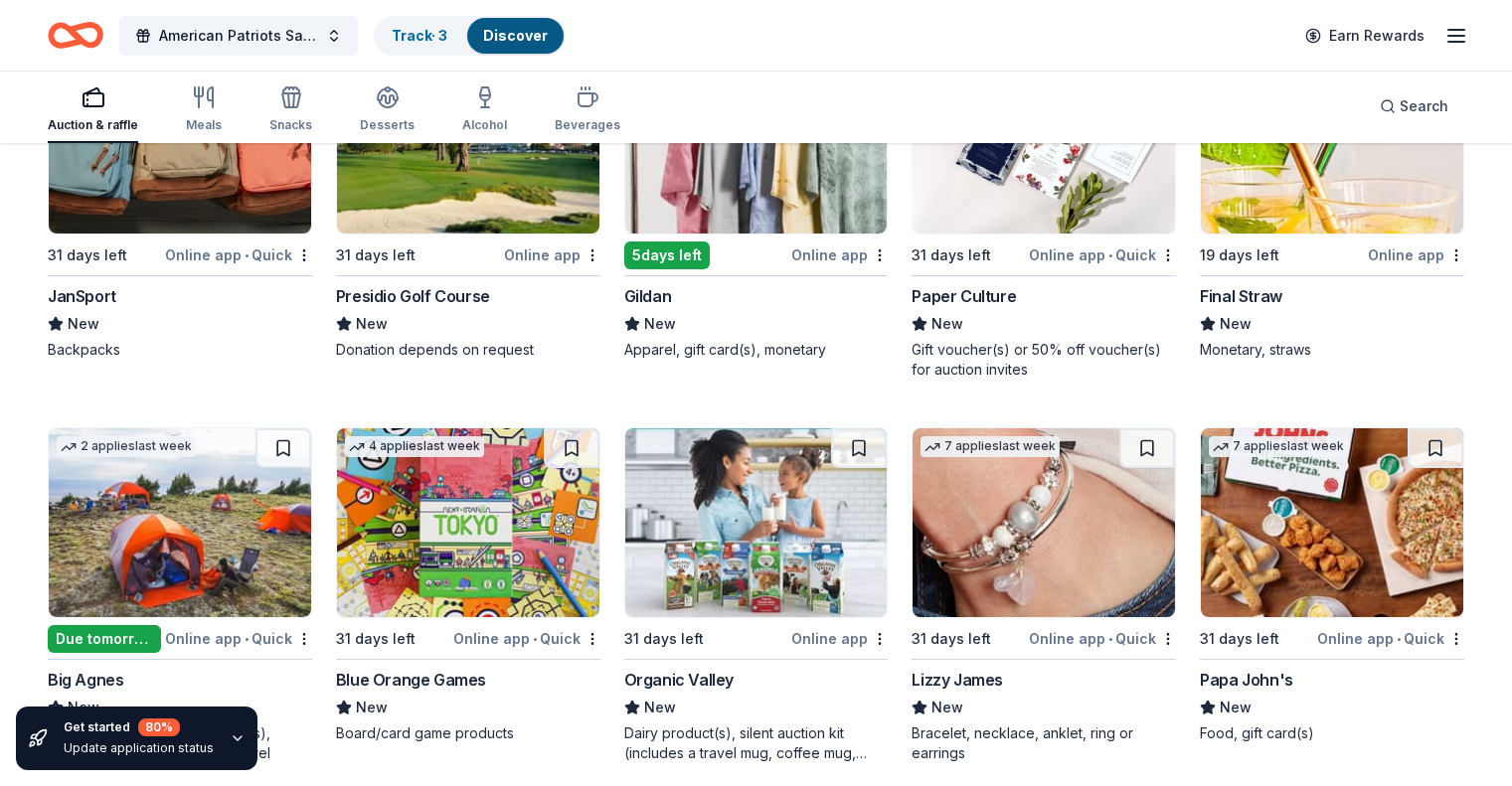 scroll, scrollTop: 3004, scrollLeft: 0, axis: vertical 